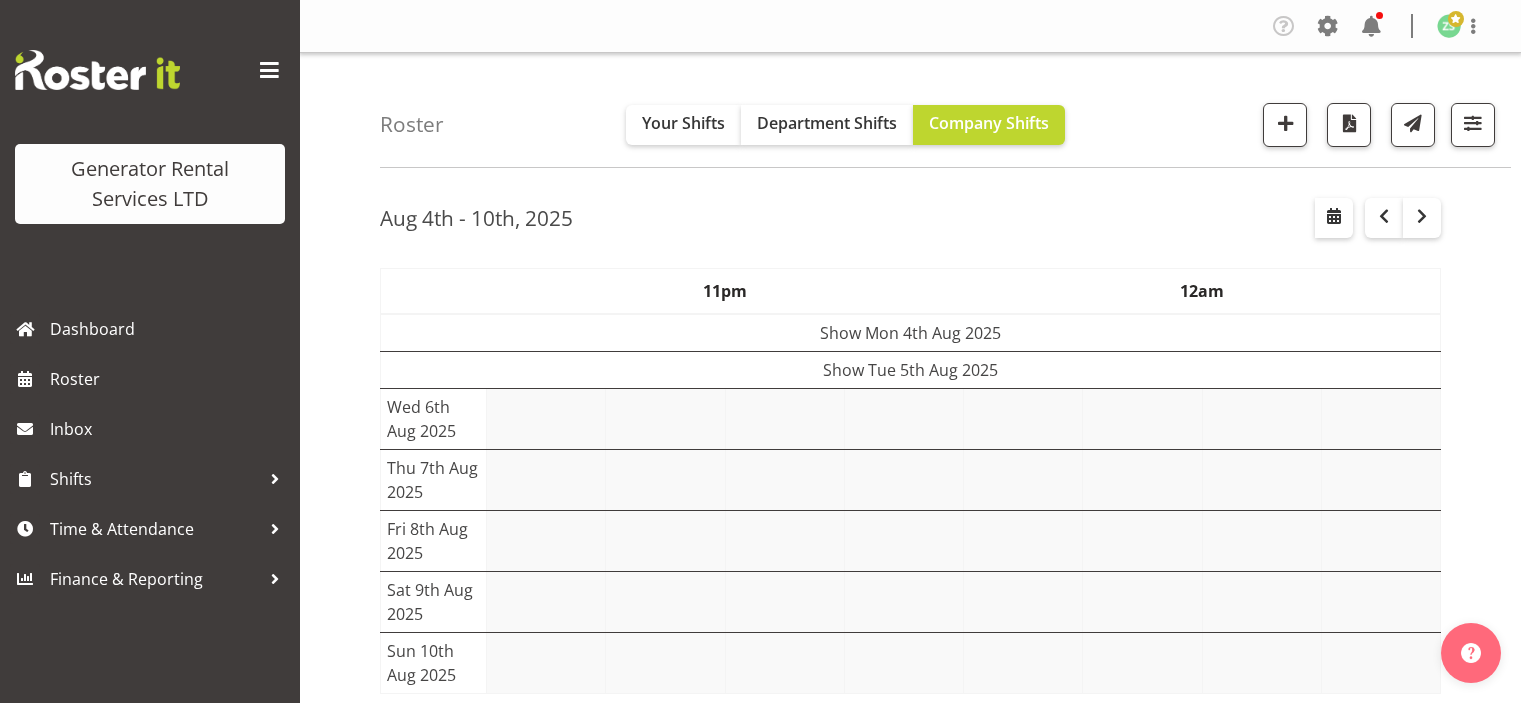 scroll, scrollTop: 0, scrollLeft: 0, axis: both 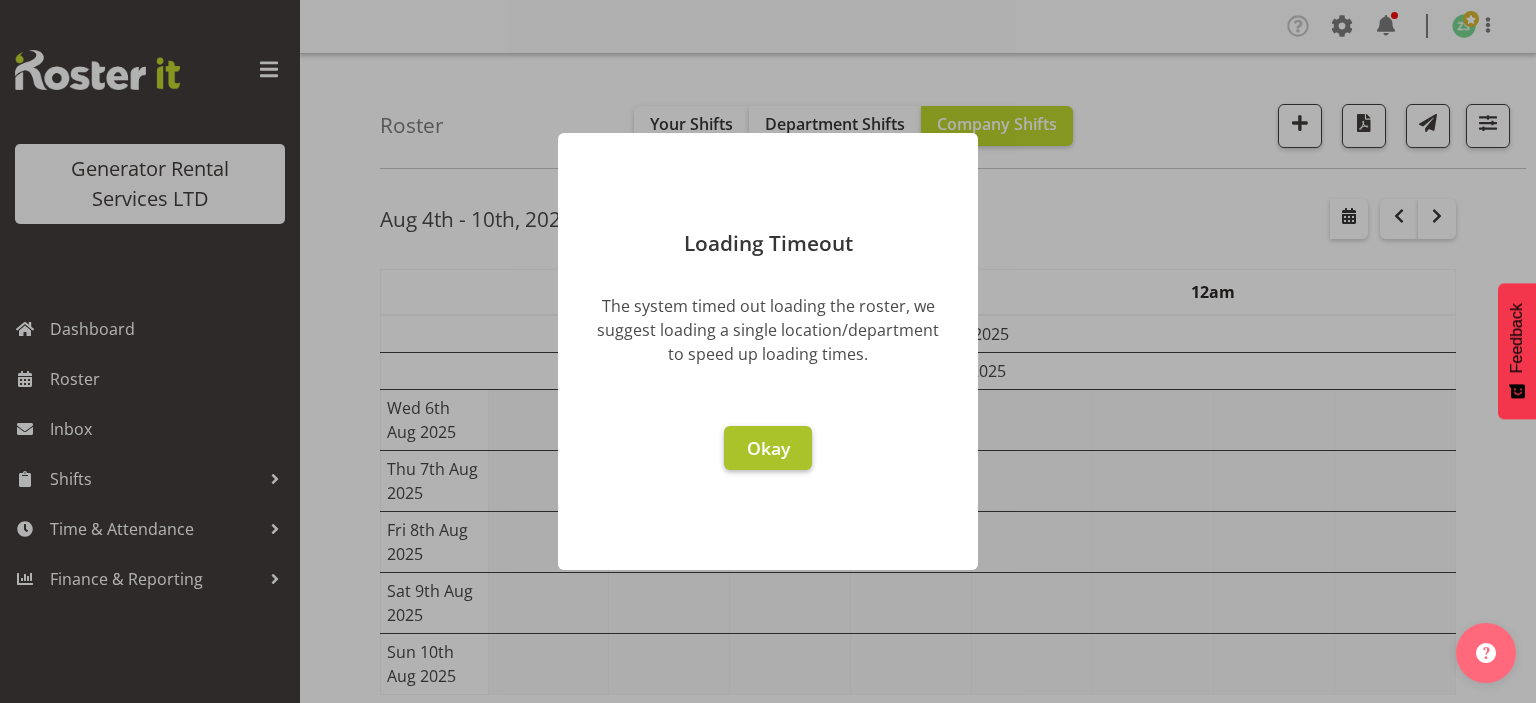 click on "Okay" at bounding box center (768, 448) 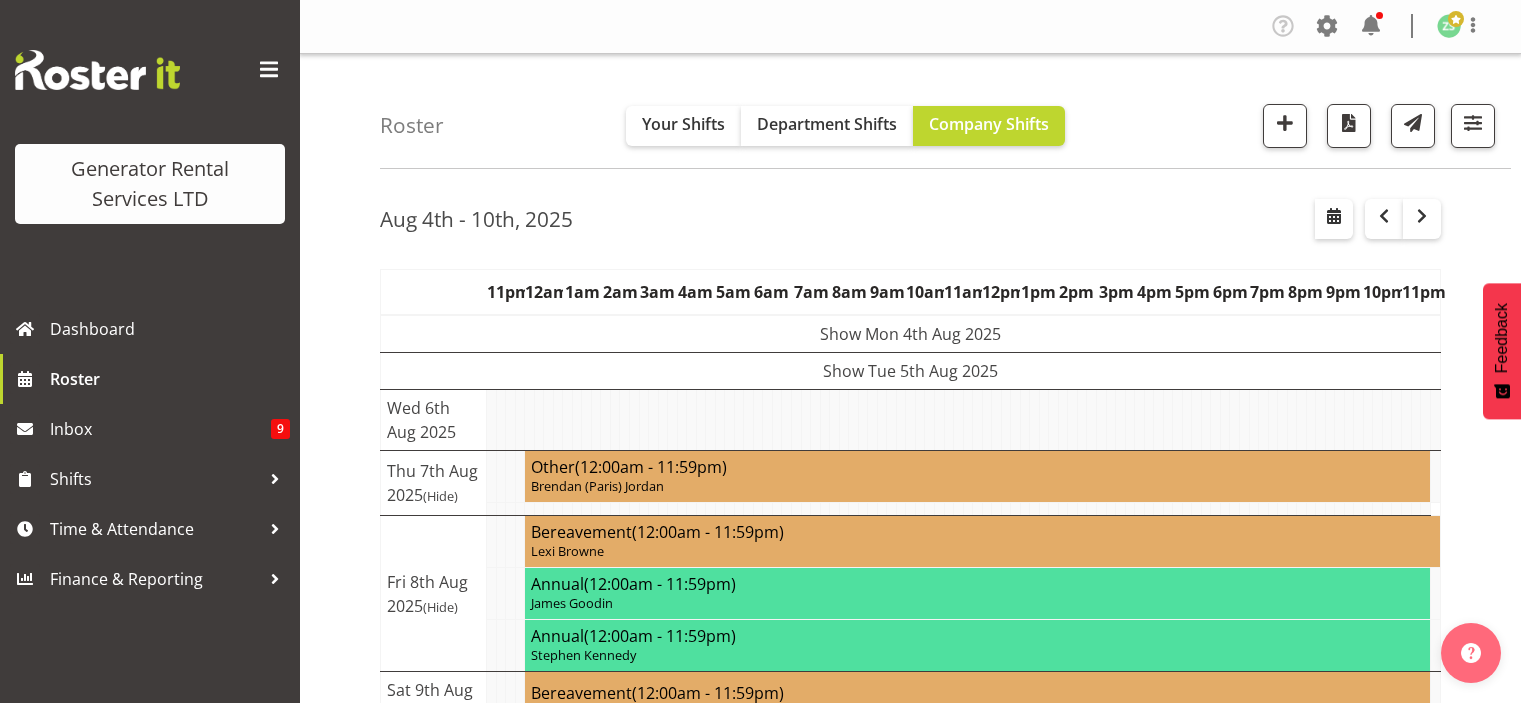 scroll, scrollTop: 0, scrollLeft: 0, axis: both 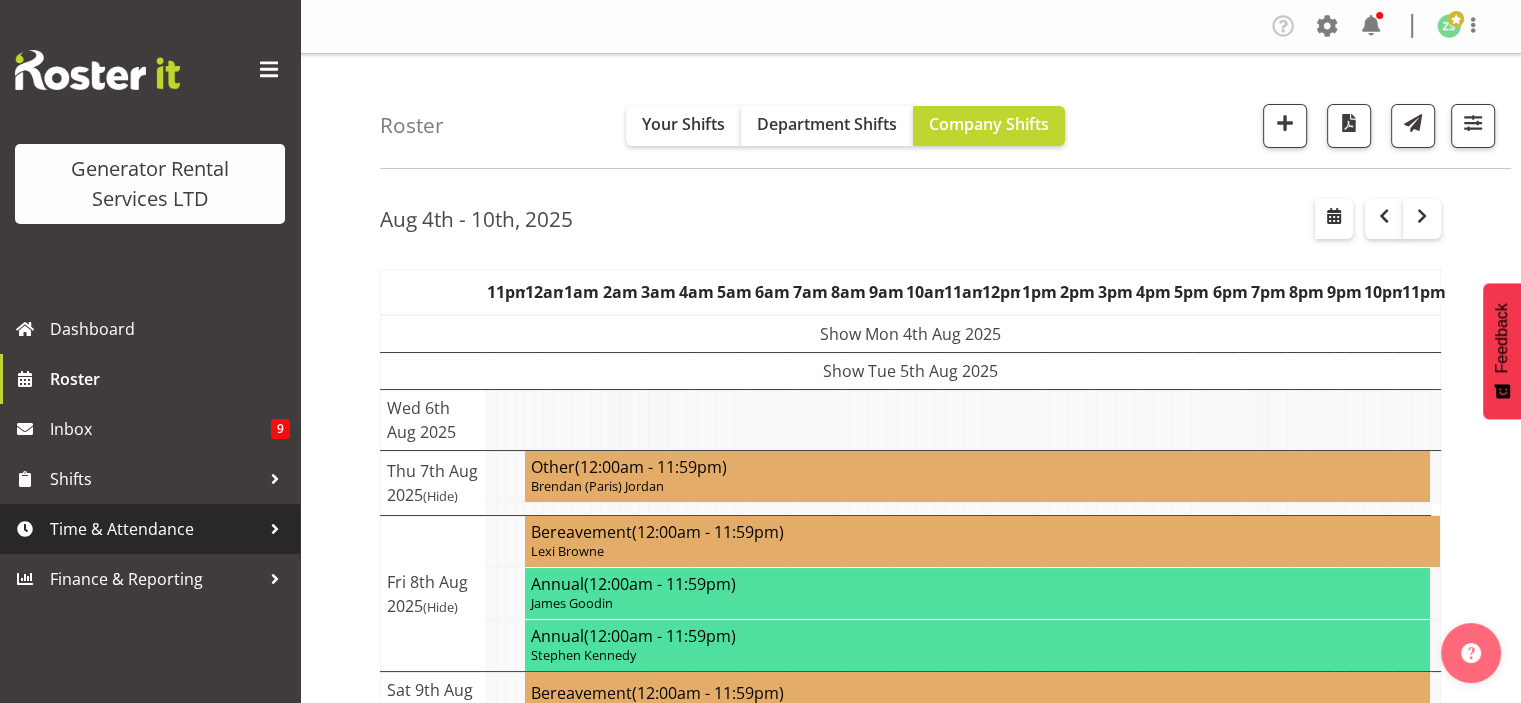 click on "Time & Attendance" at bounding box center (155, 529) 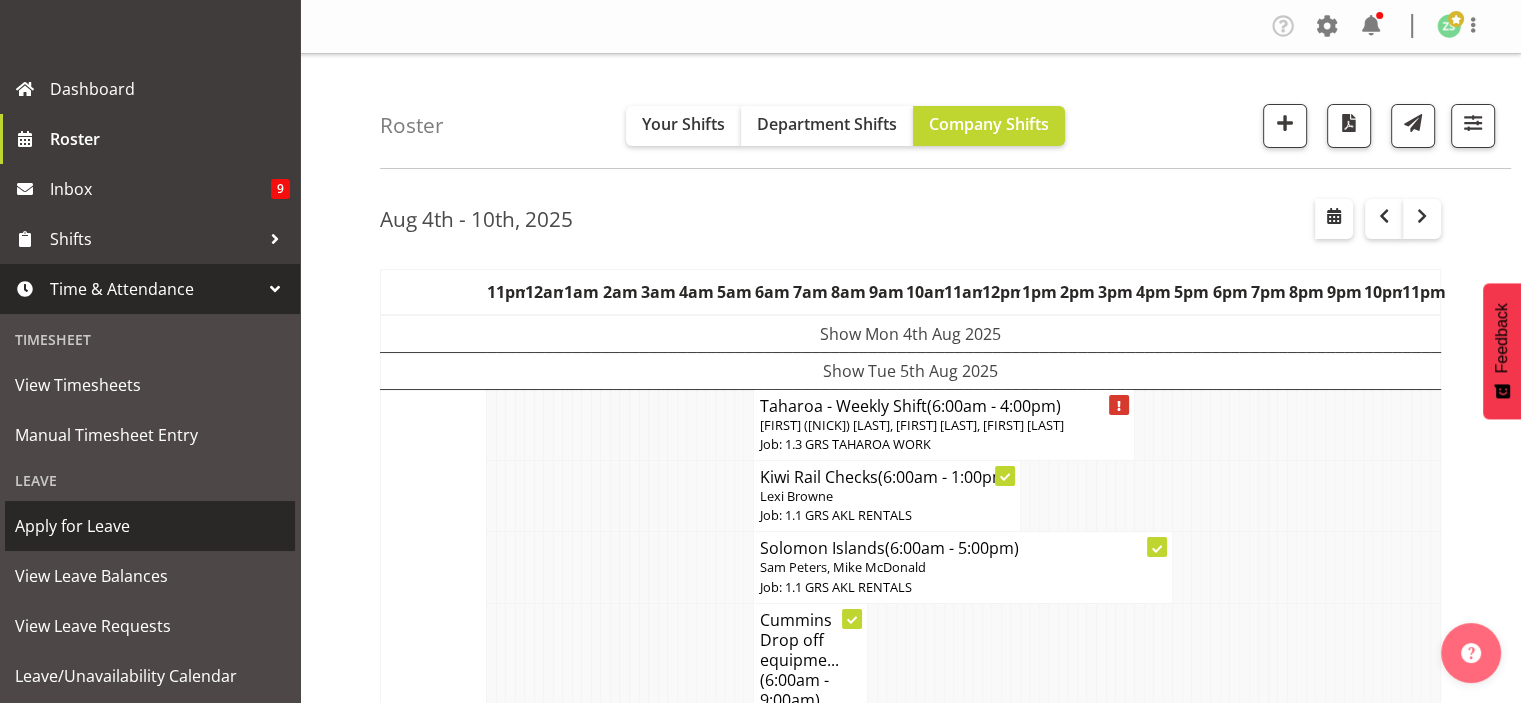 scroll, scrollTop: 280, scrollLeft: 0, axis: vertical 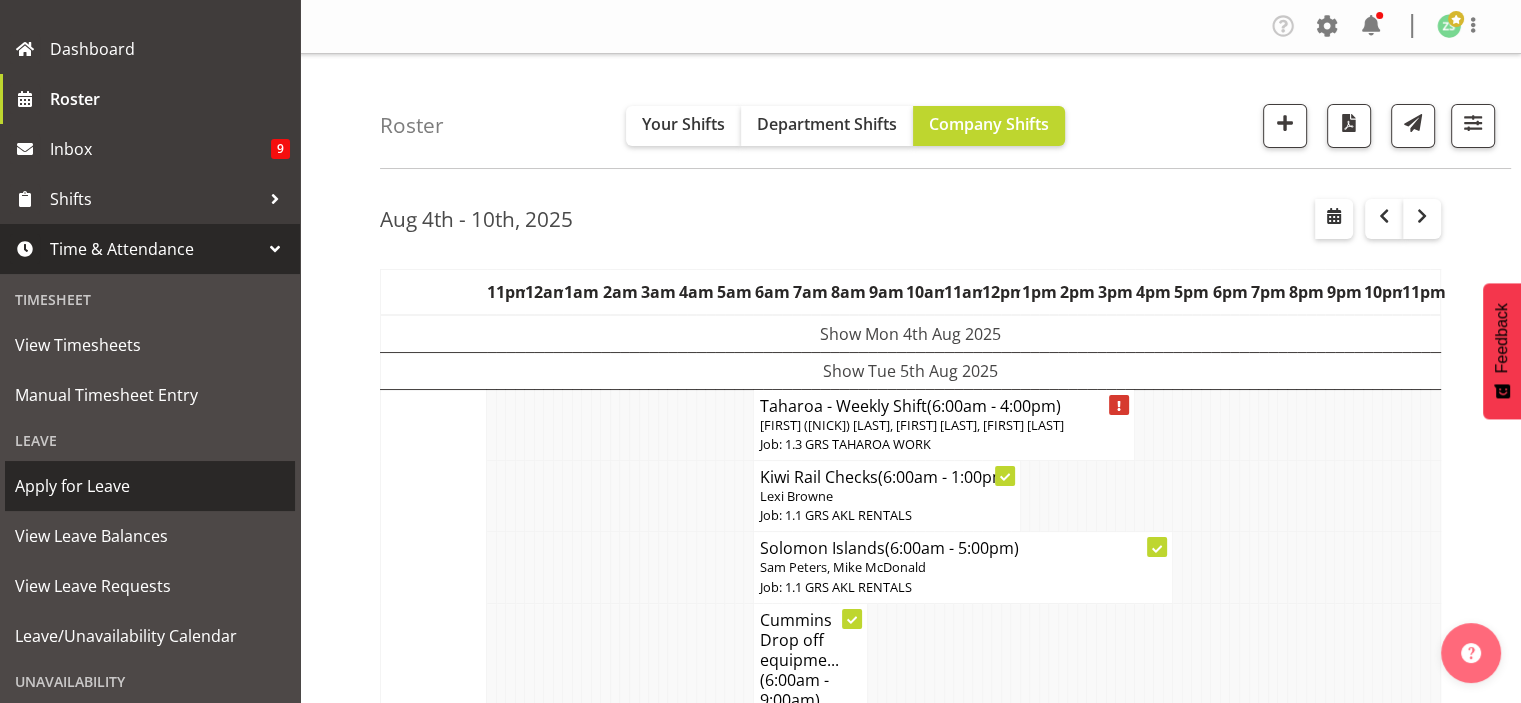 click on "Apply for Leave" at bounding box center (150, 486) 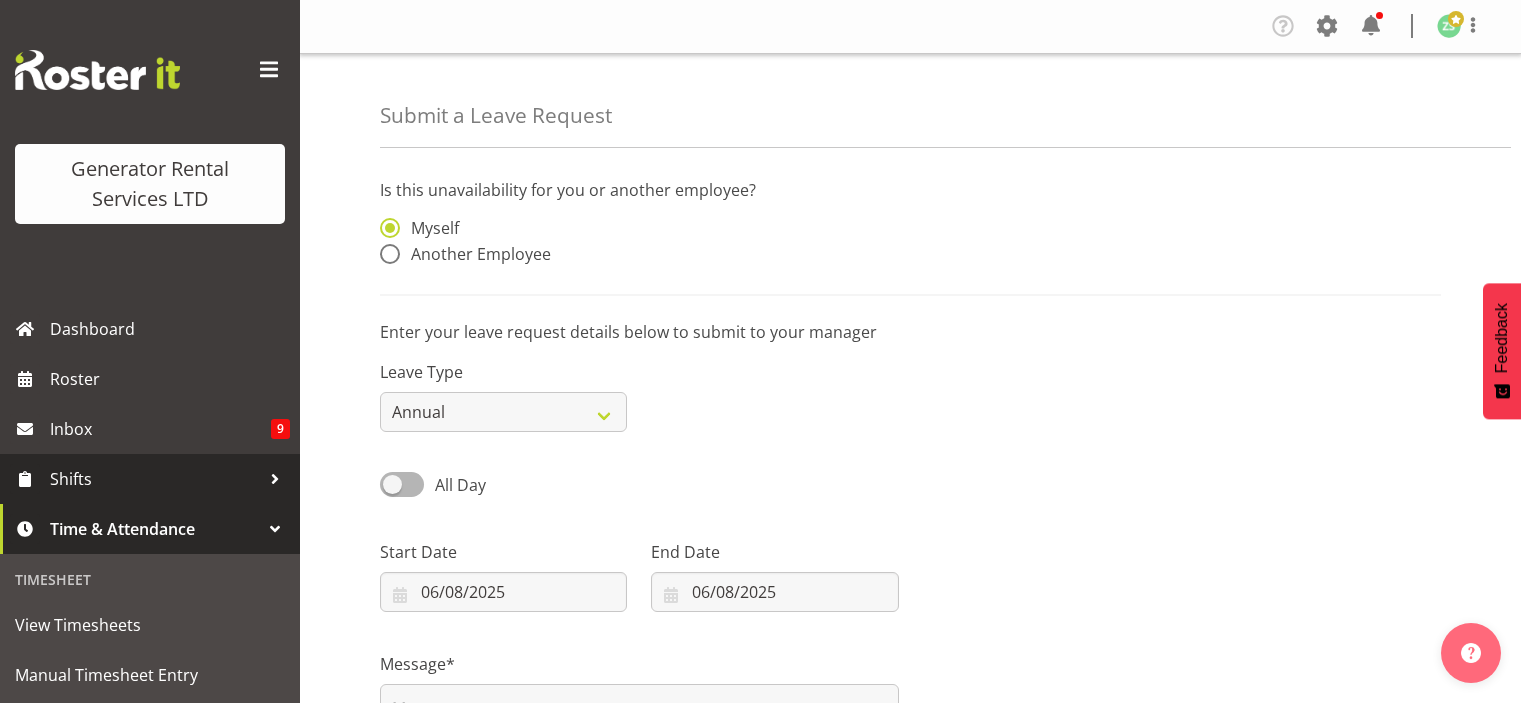 scroll, scrollTop: 0, scrollLeft: 0, axis: both 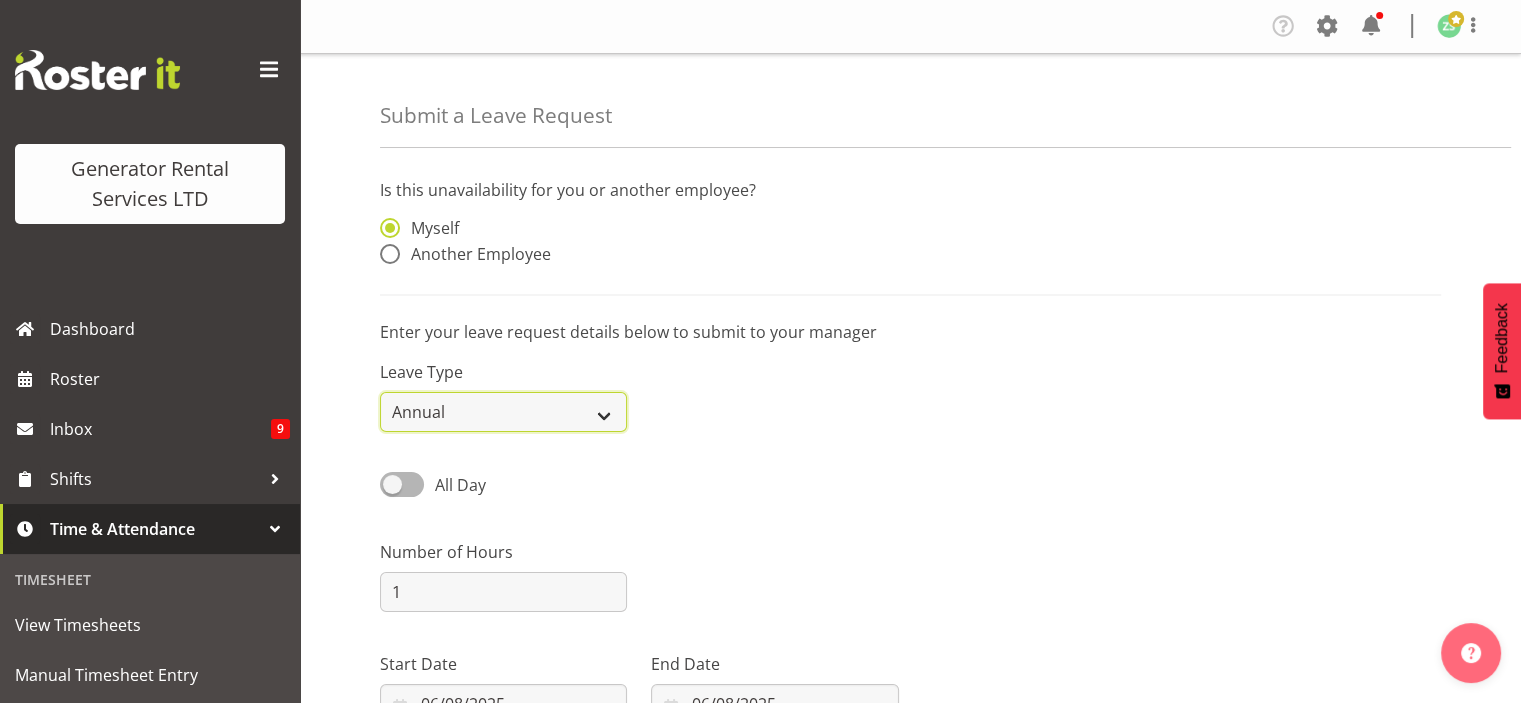 click on "Annual Sick Bereavement Day In Lieu   Other" at bounding box center [503, 412] 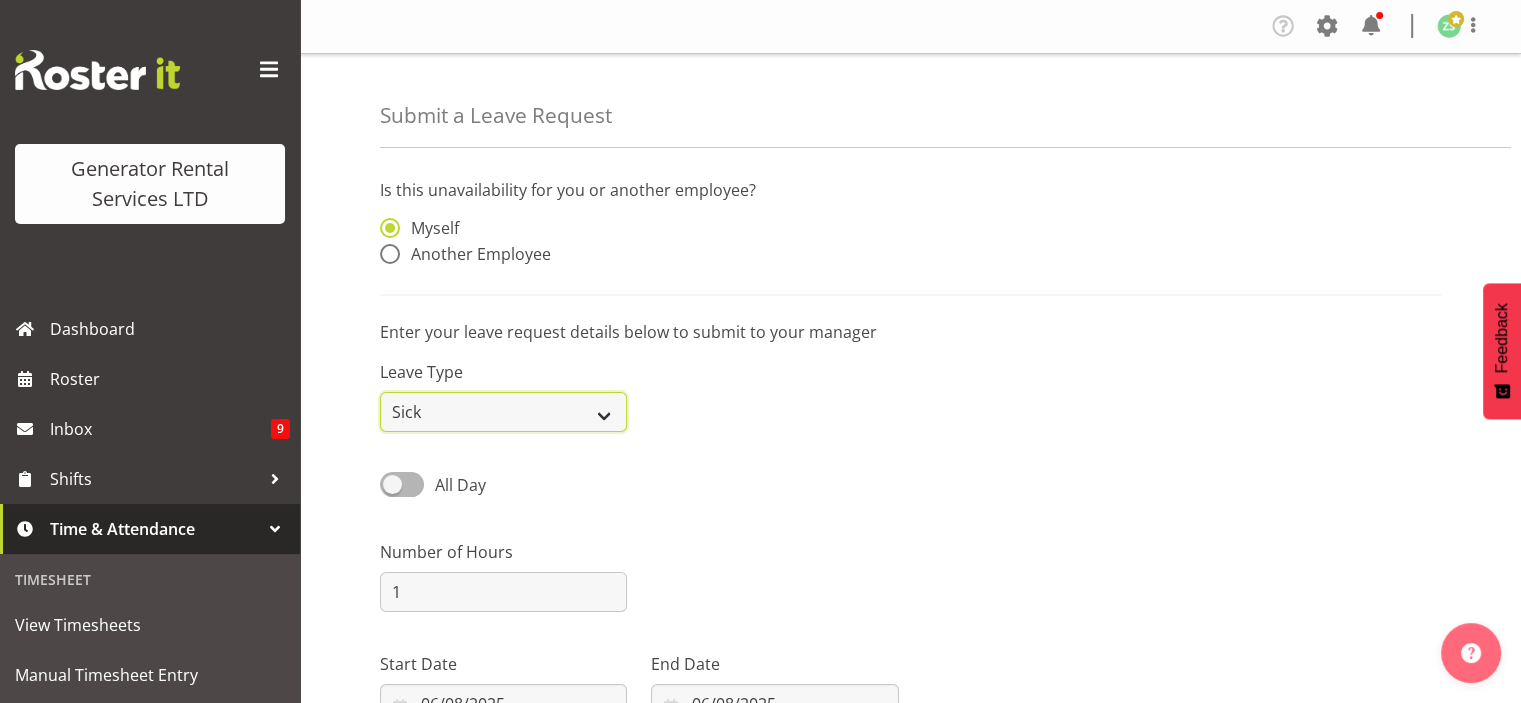 click on "Annual Sick Bereavement Day In Lieu   Other" at bounding box center [503, 412] 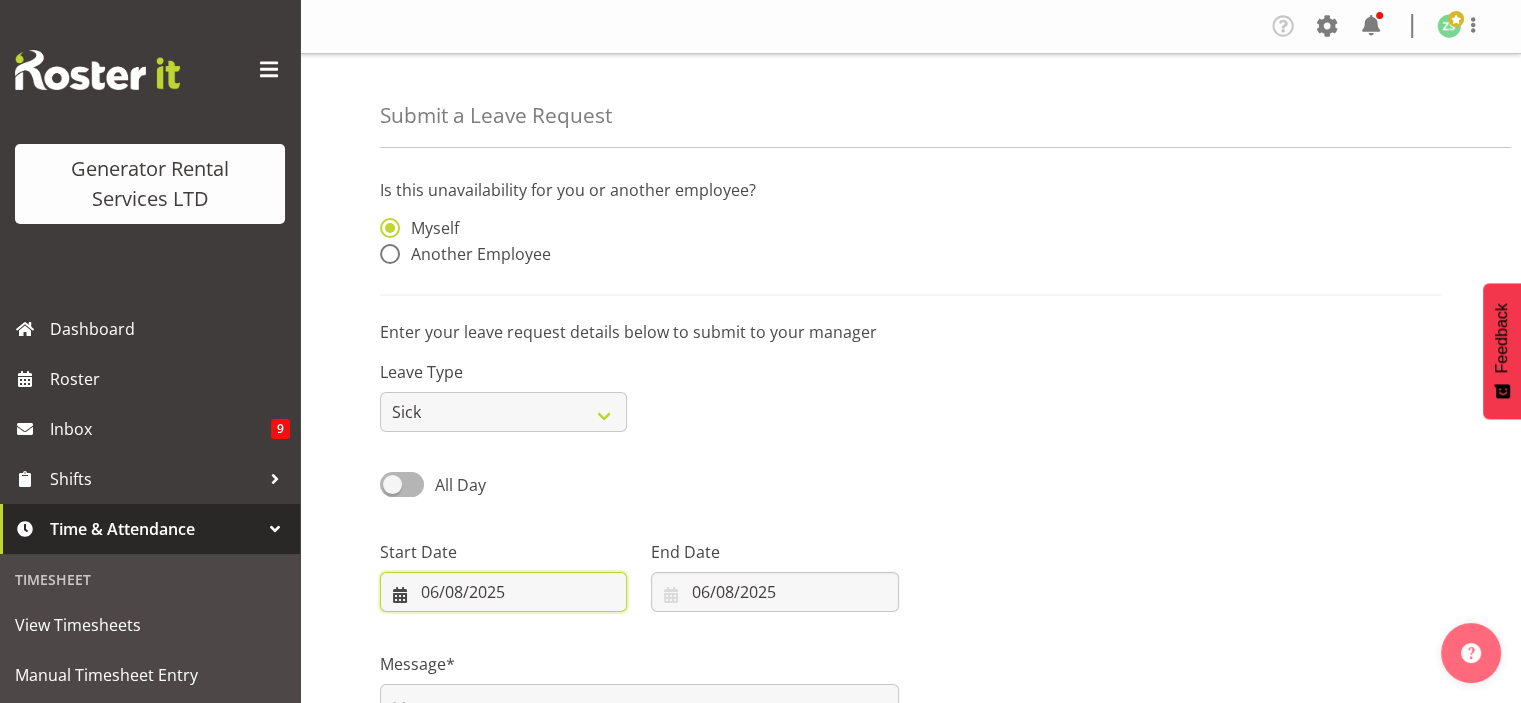 click on "06/08/2025" at bounding box center (503, 592) 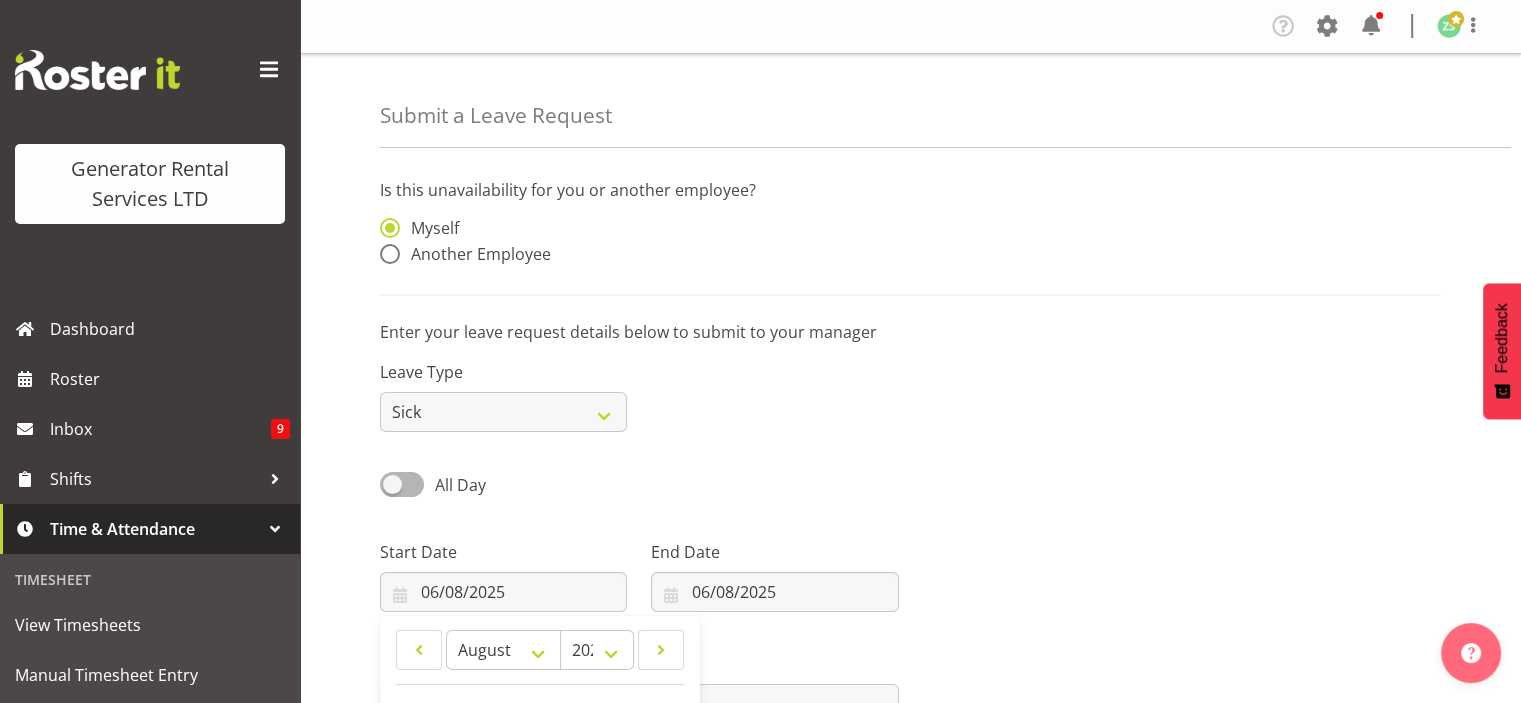 click on "Leave Type Annual Sick Bereavement Day In Lieu   Other" at bounding box center [910, 388] 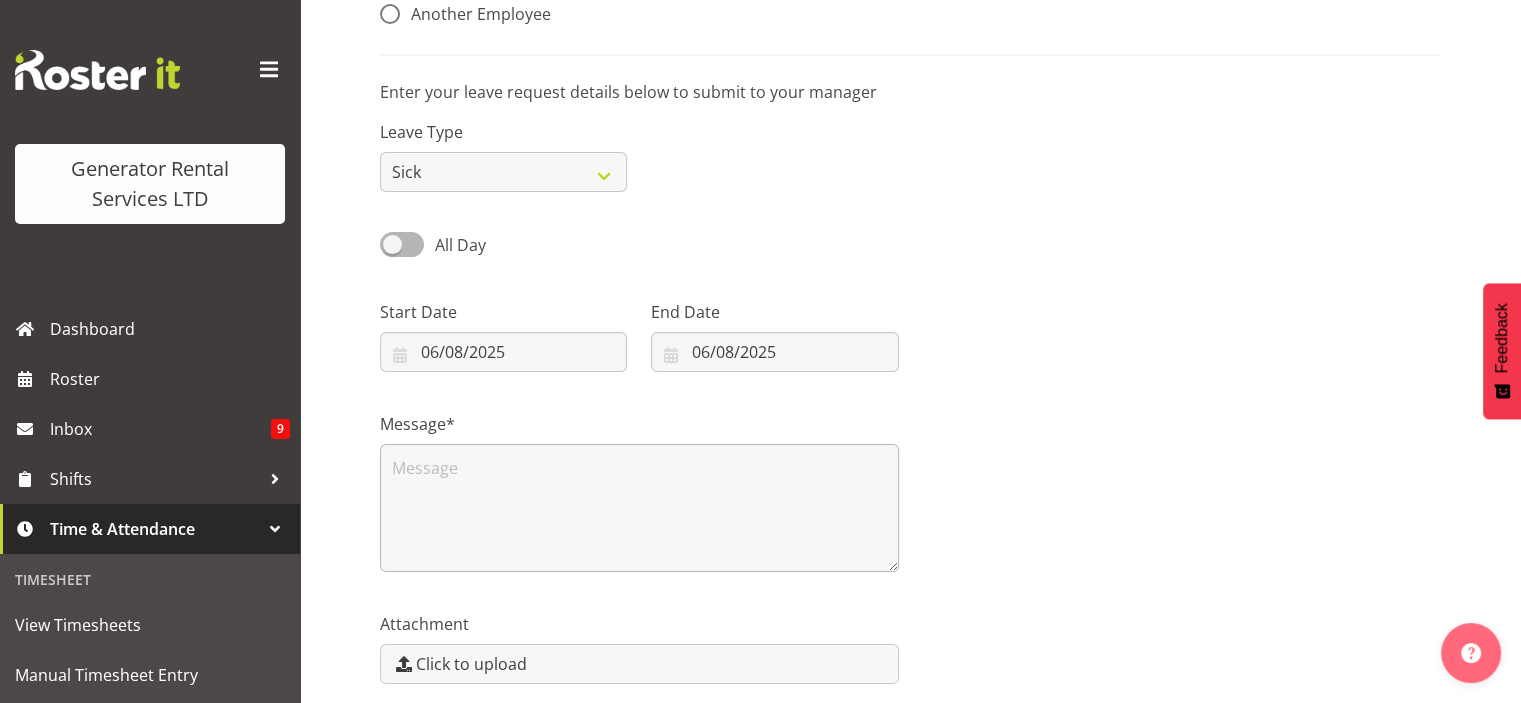 scroll, scrollTop: 320, scrollLeft: 0, axis: vertical 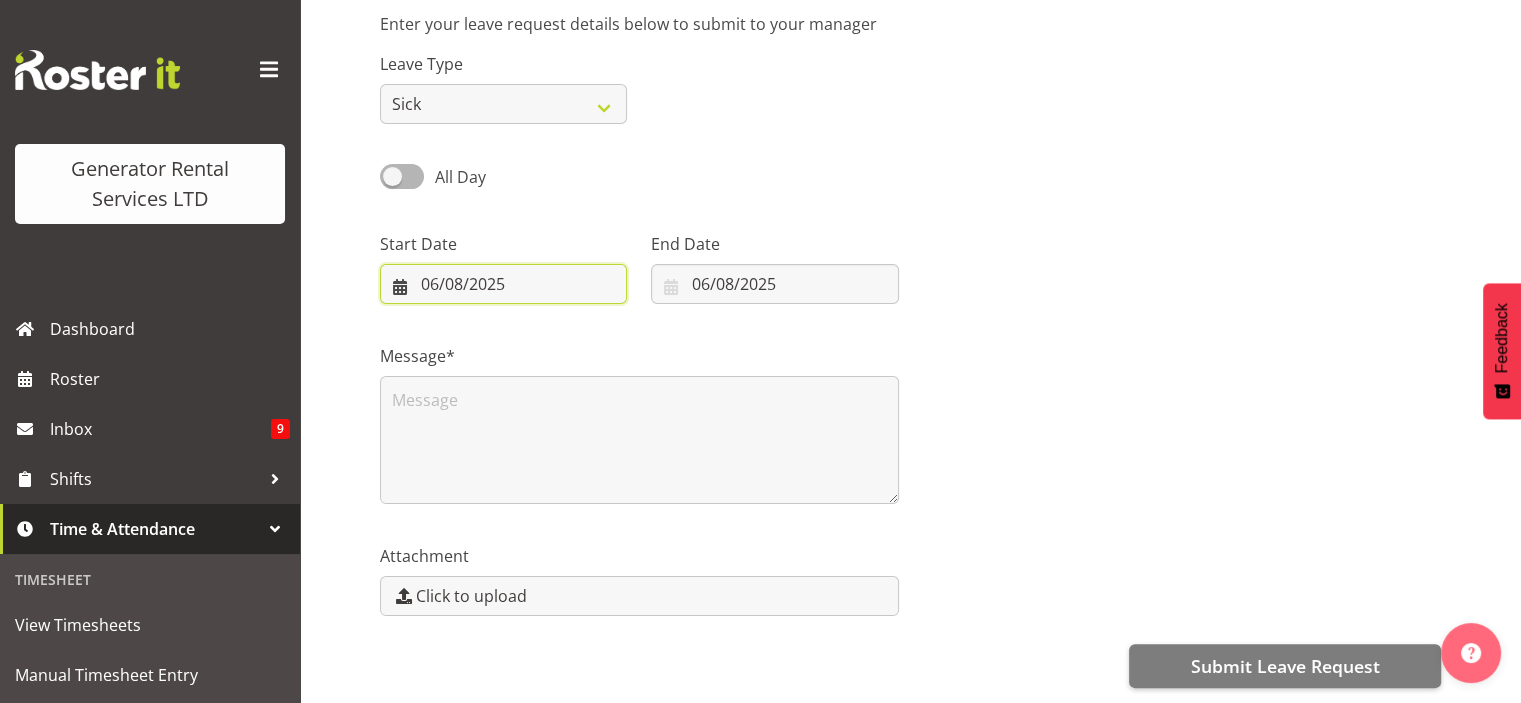 click on "06/08/2025" at bounding box center [503, 284] 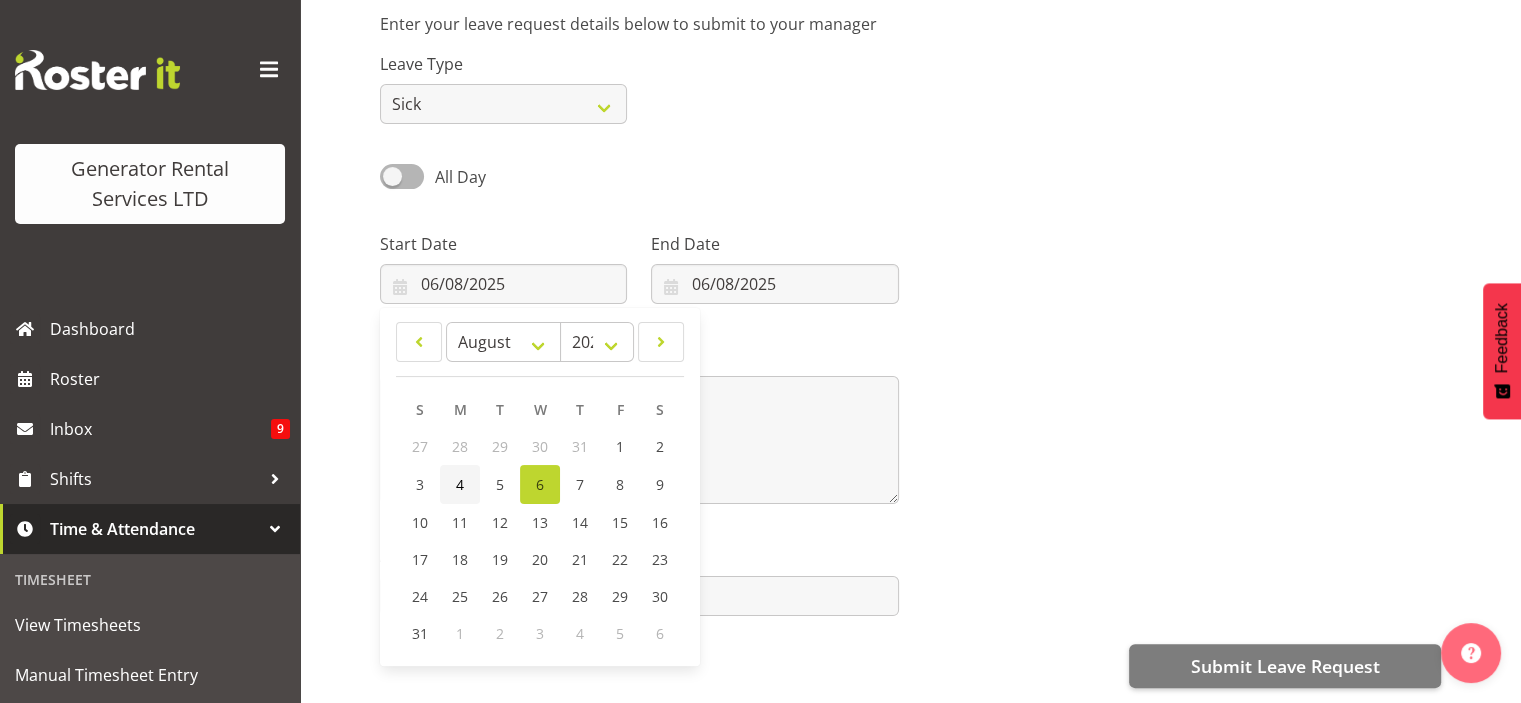 click on "4" at bounding box center (460, 484) 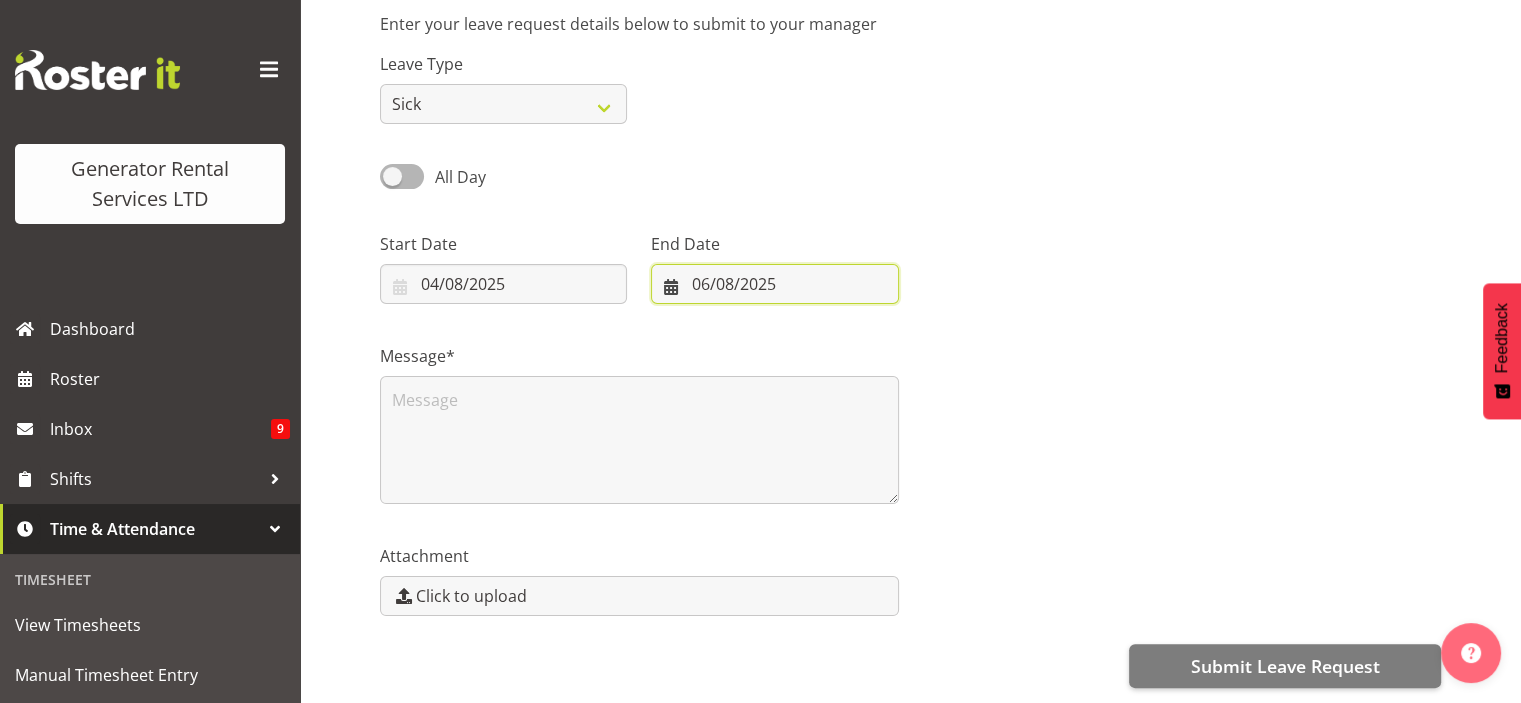 click on "06/08/2025" at bounding box center (774, 284) 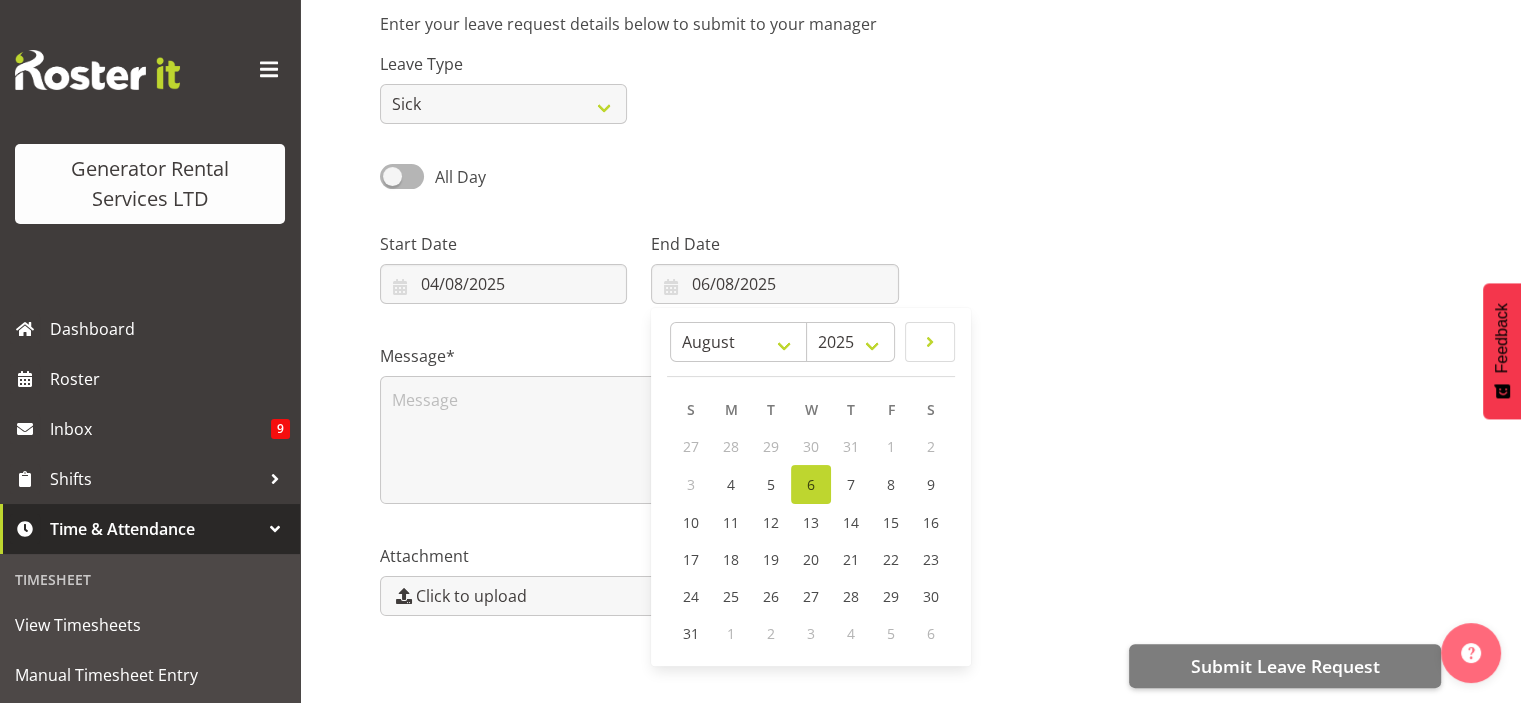 click on "6" at bounding box center (811, 484) 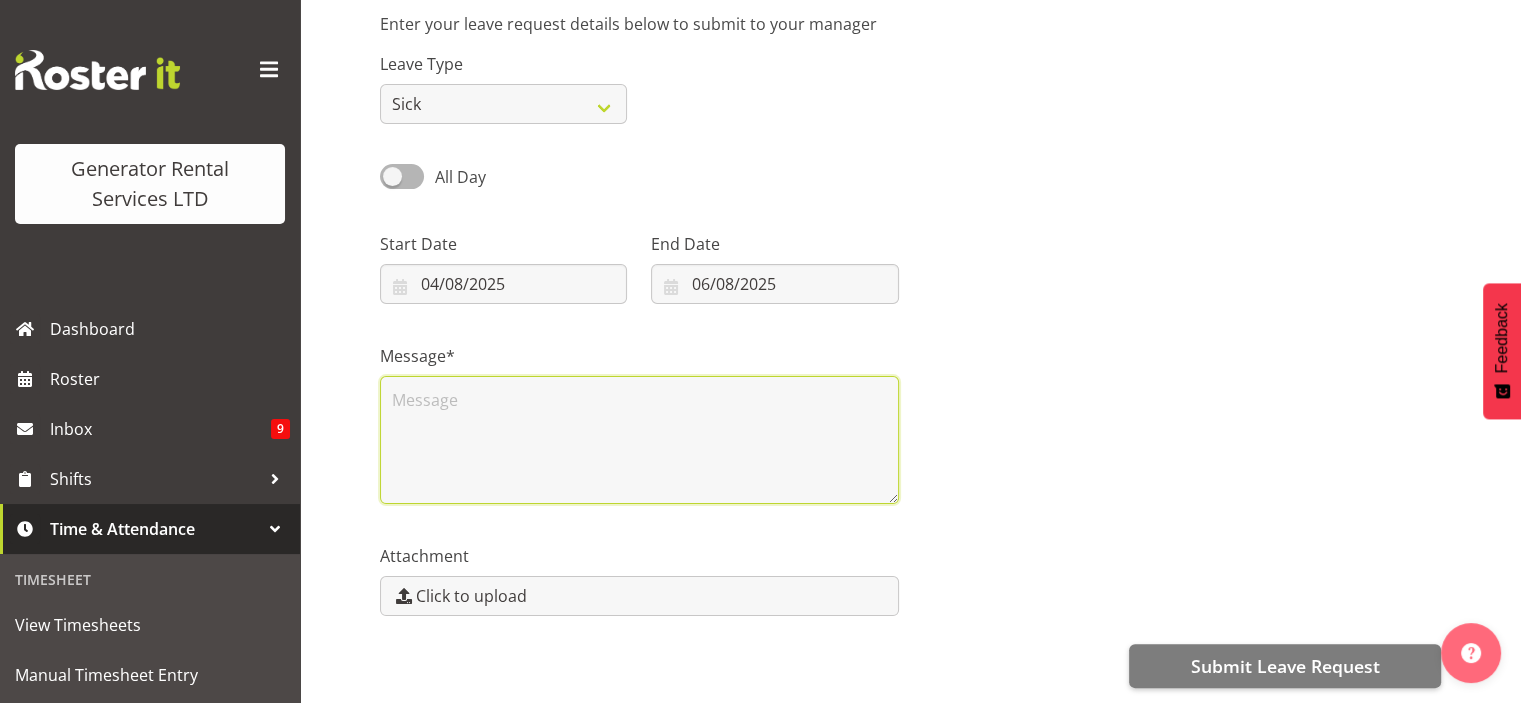 click at bounding box center (639, 440) 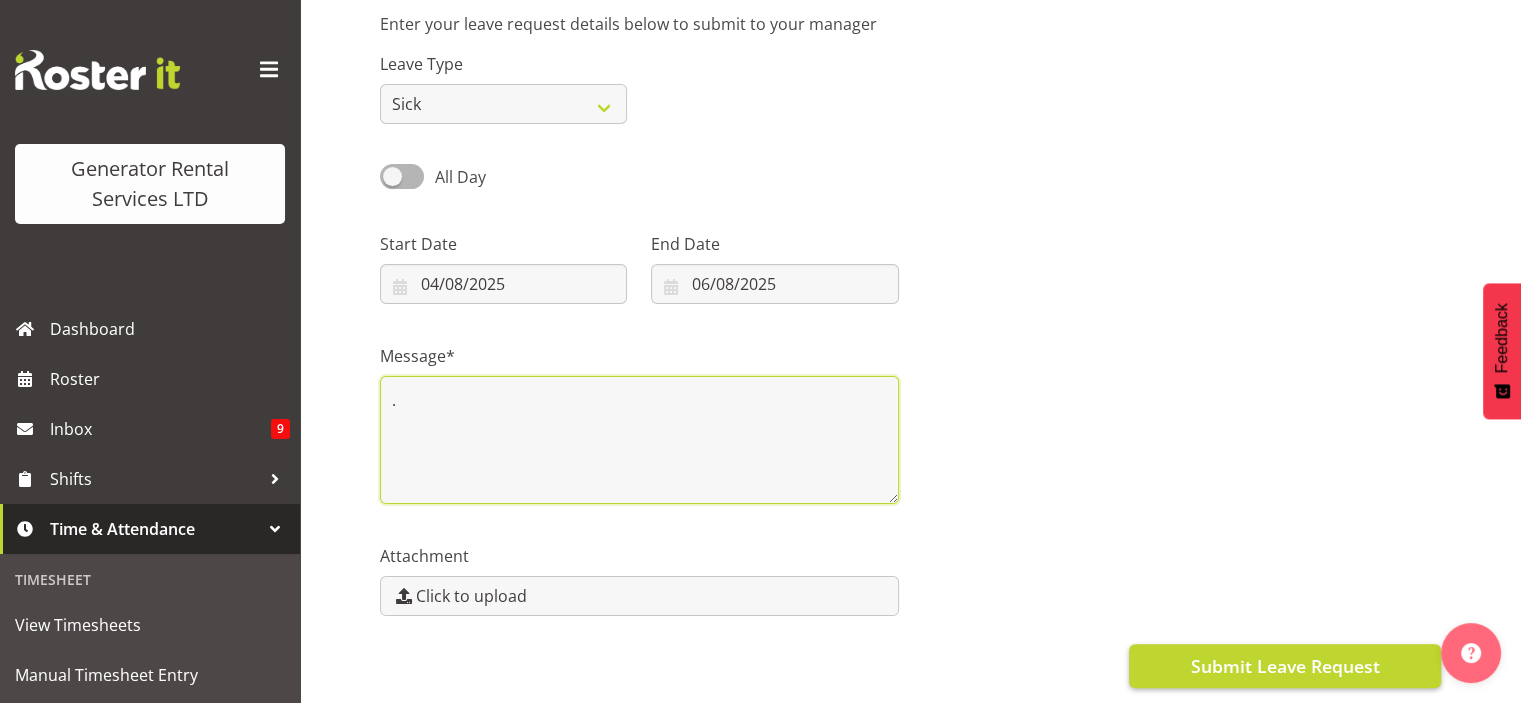 type on "." 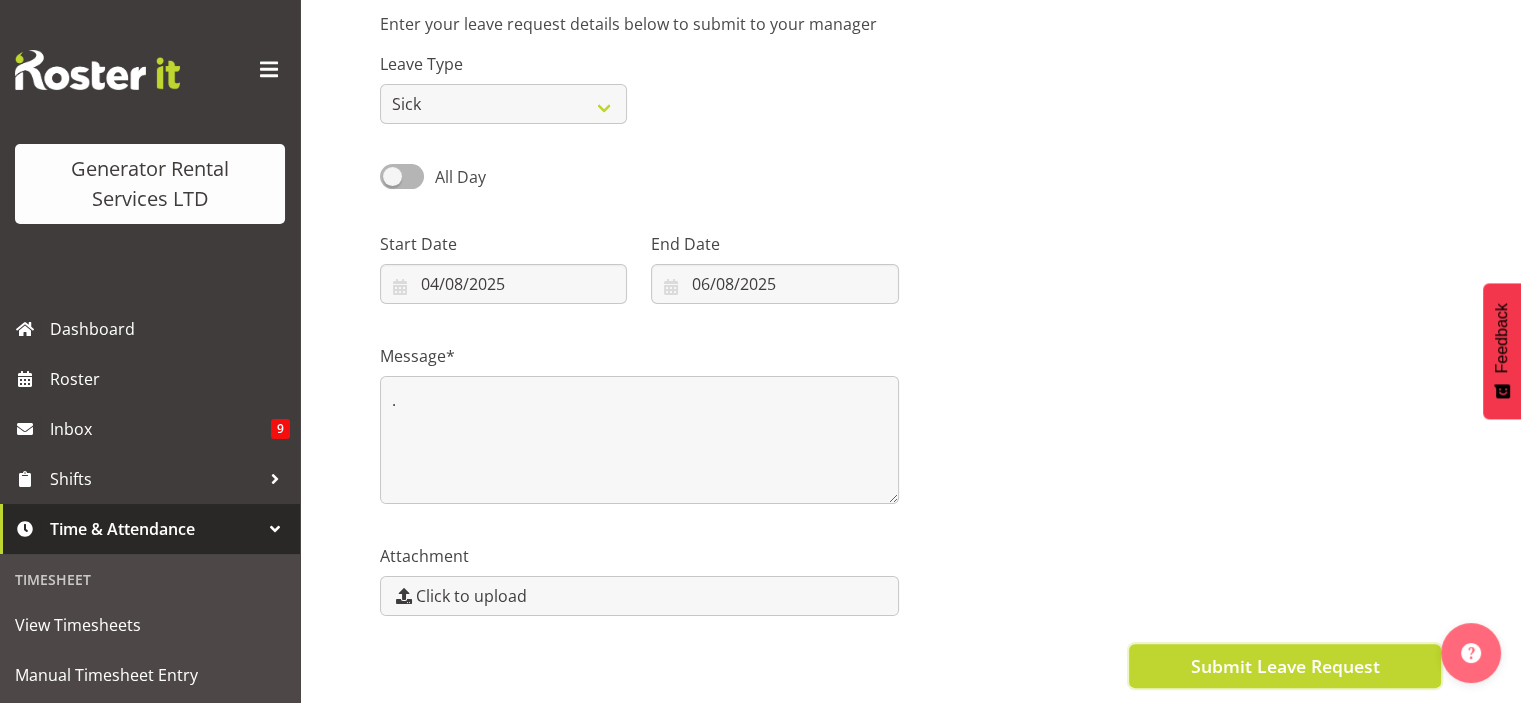 click on "Submit Leave Request" at bounding box center (1284, 666) 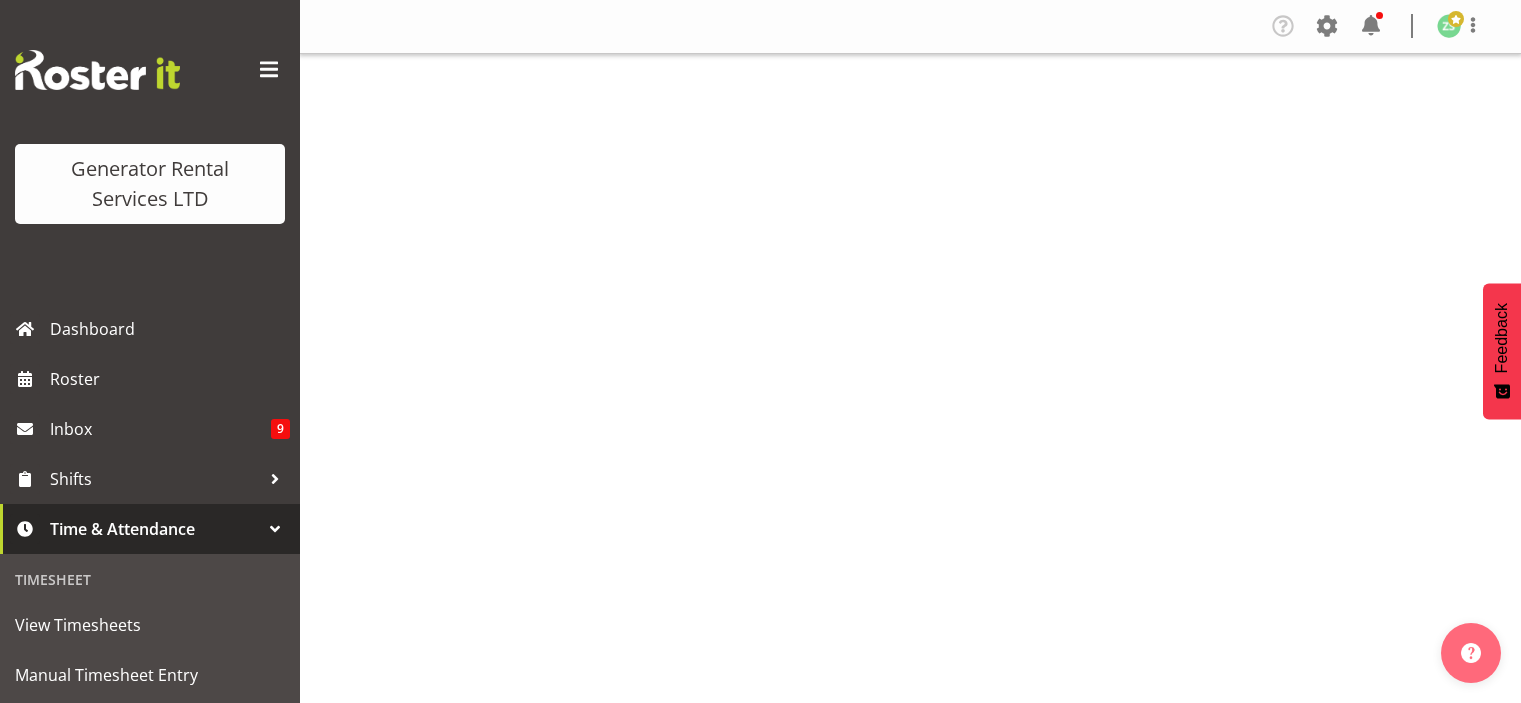 scroll, scrollTop: 0, scrollLeft: 0, axis: both 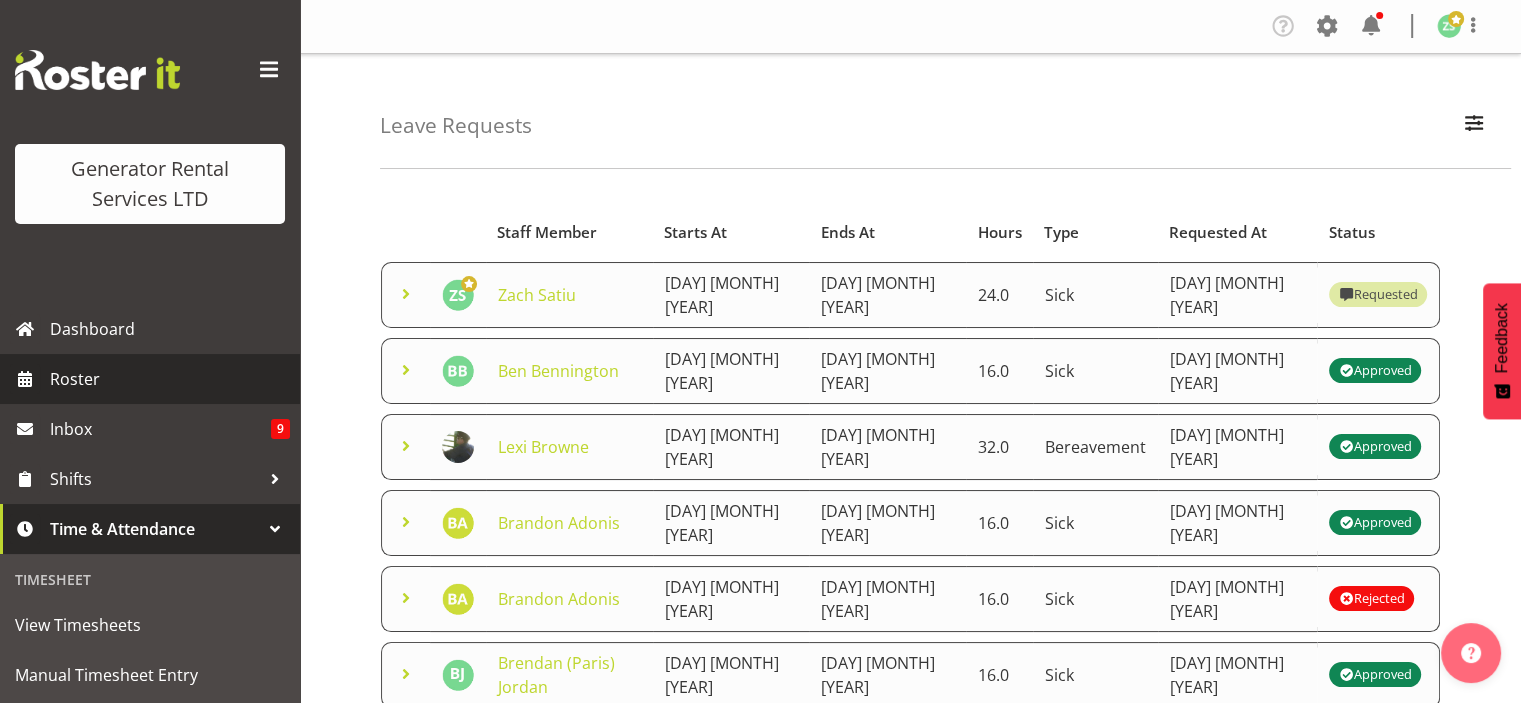 click on "Roster" at bounding box center [170, 379] 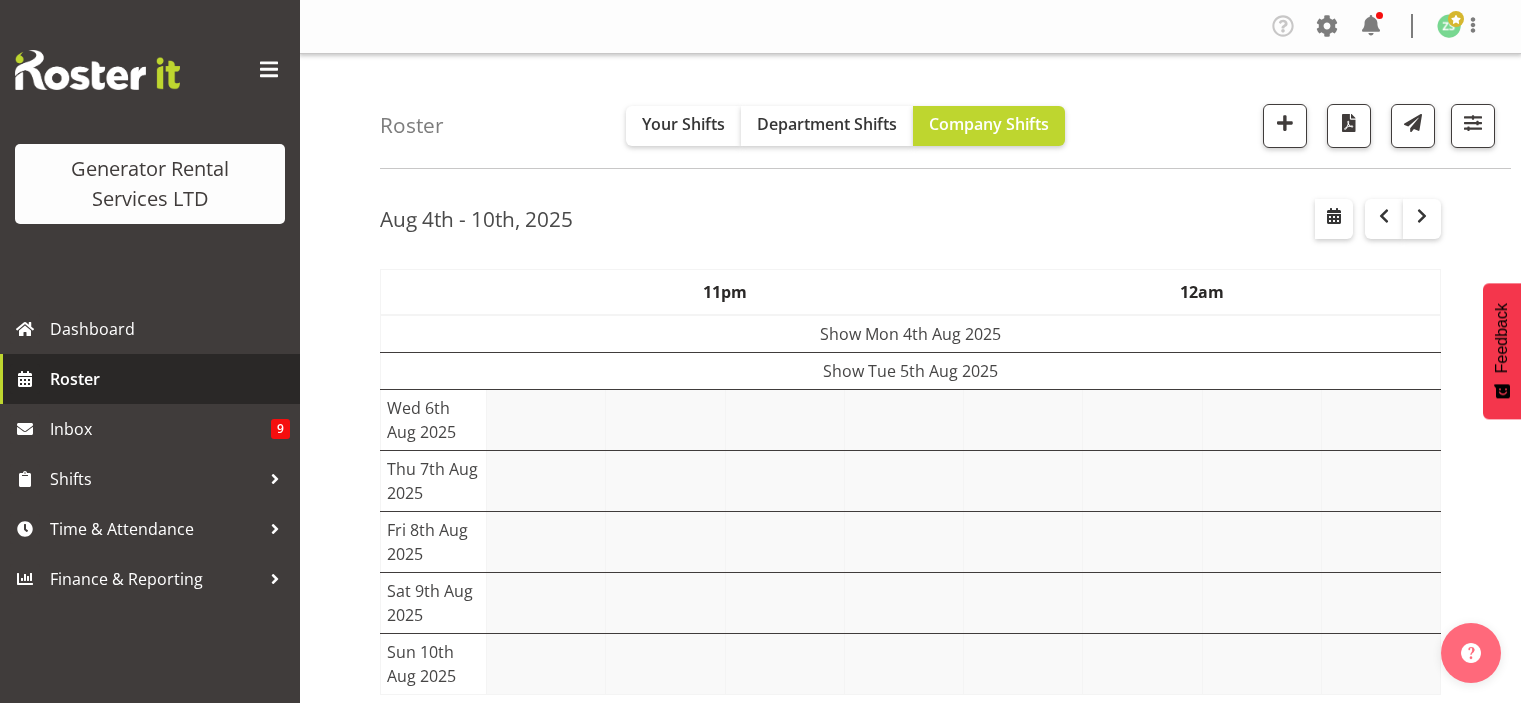 scroll, scrollTop: 0, scrollLeft: 0, axis: both 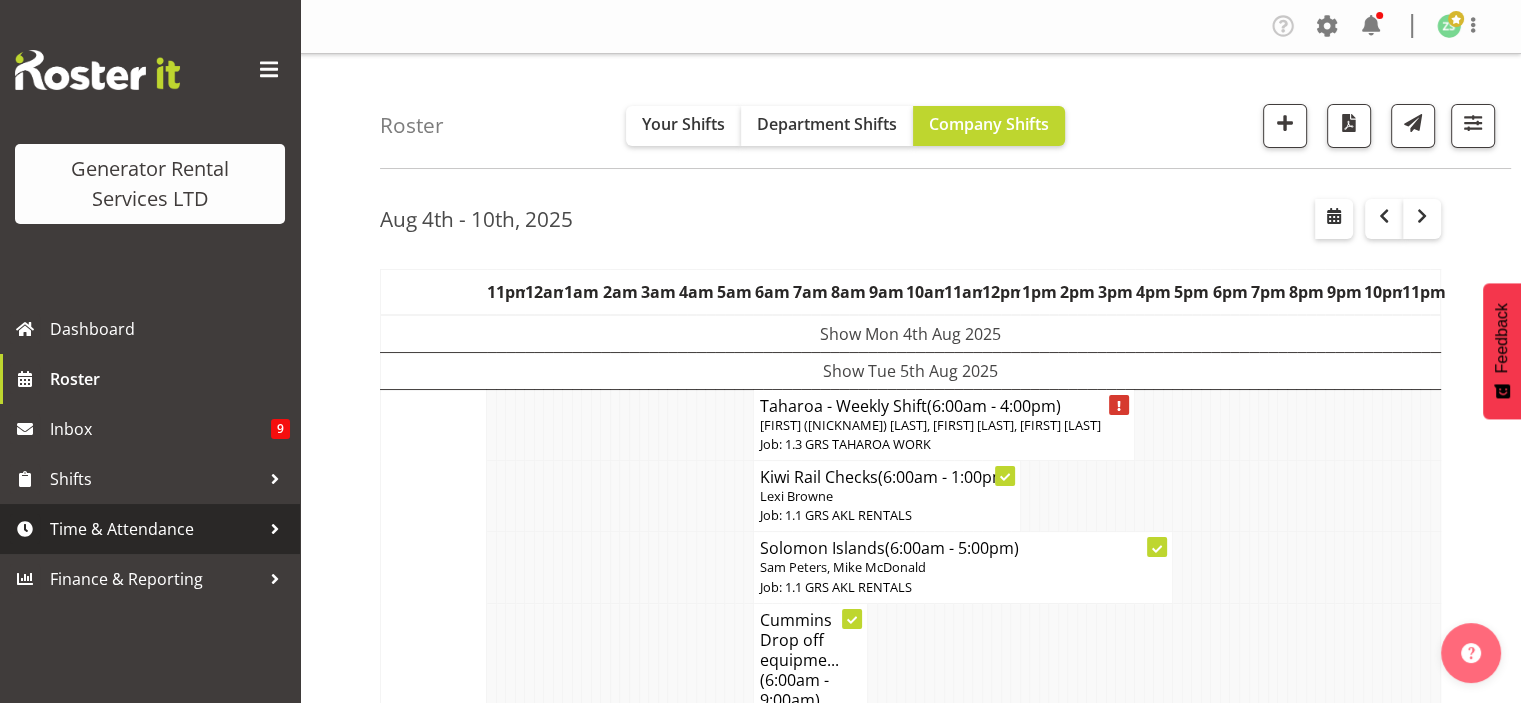 click on "Time & Attendance" at bounding box center (155, 529) 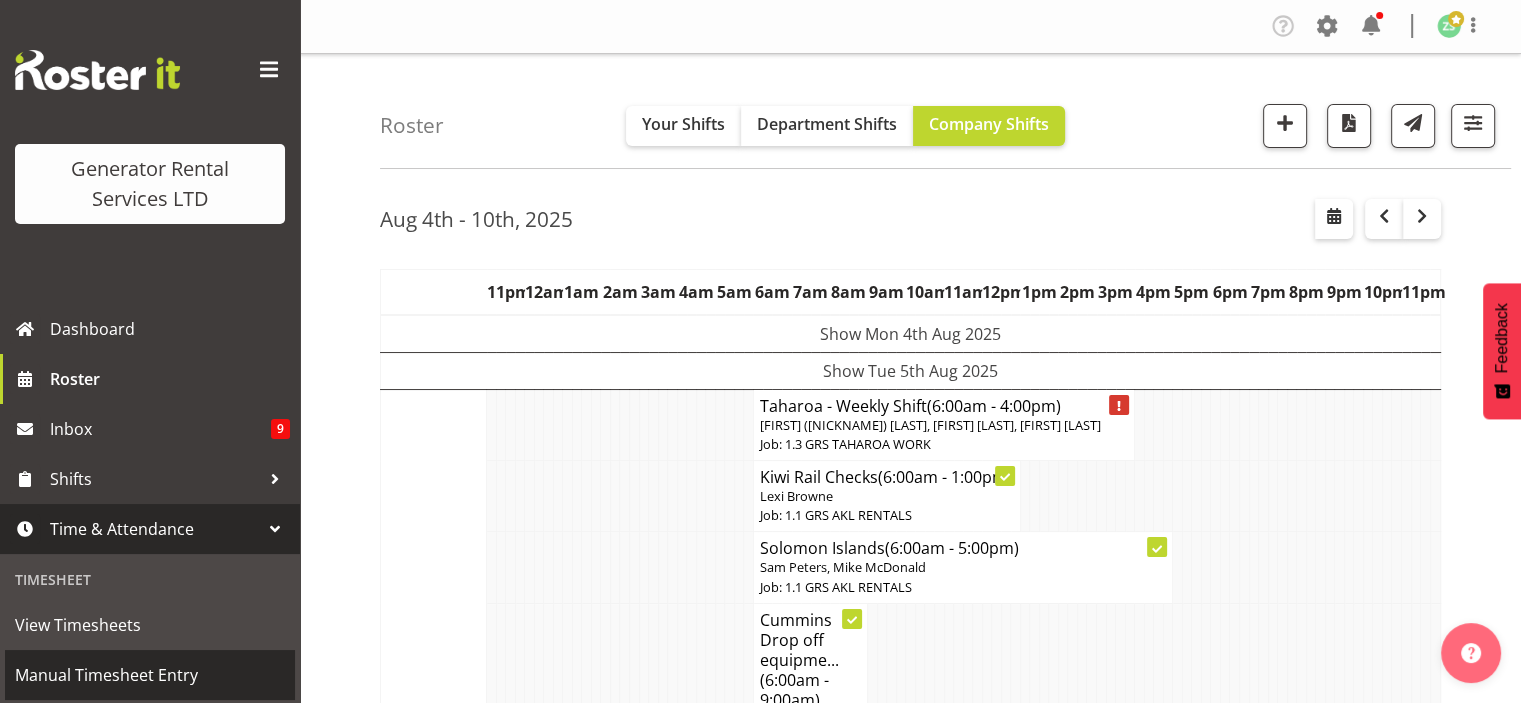 click on "Manual Timesheet Entry" at bounding box center (150, 675) 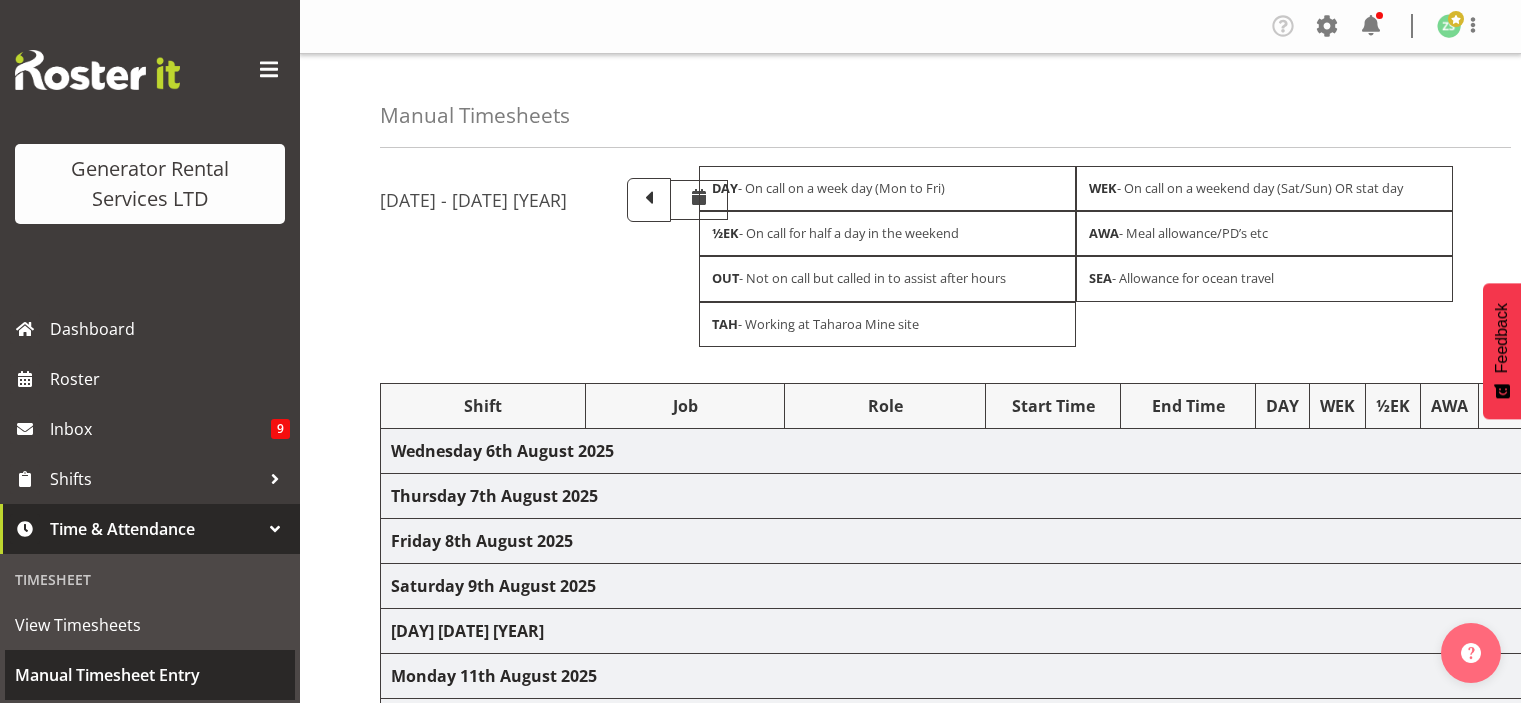scroll, scrollTop: 0, scrollLeft: 0, axis: both 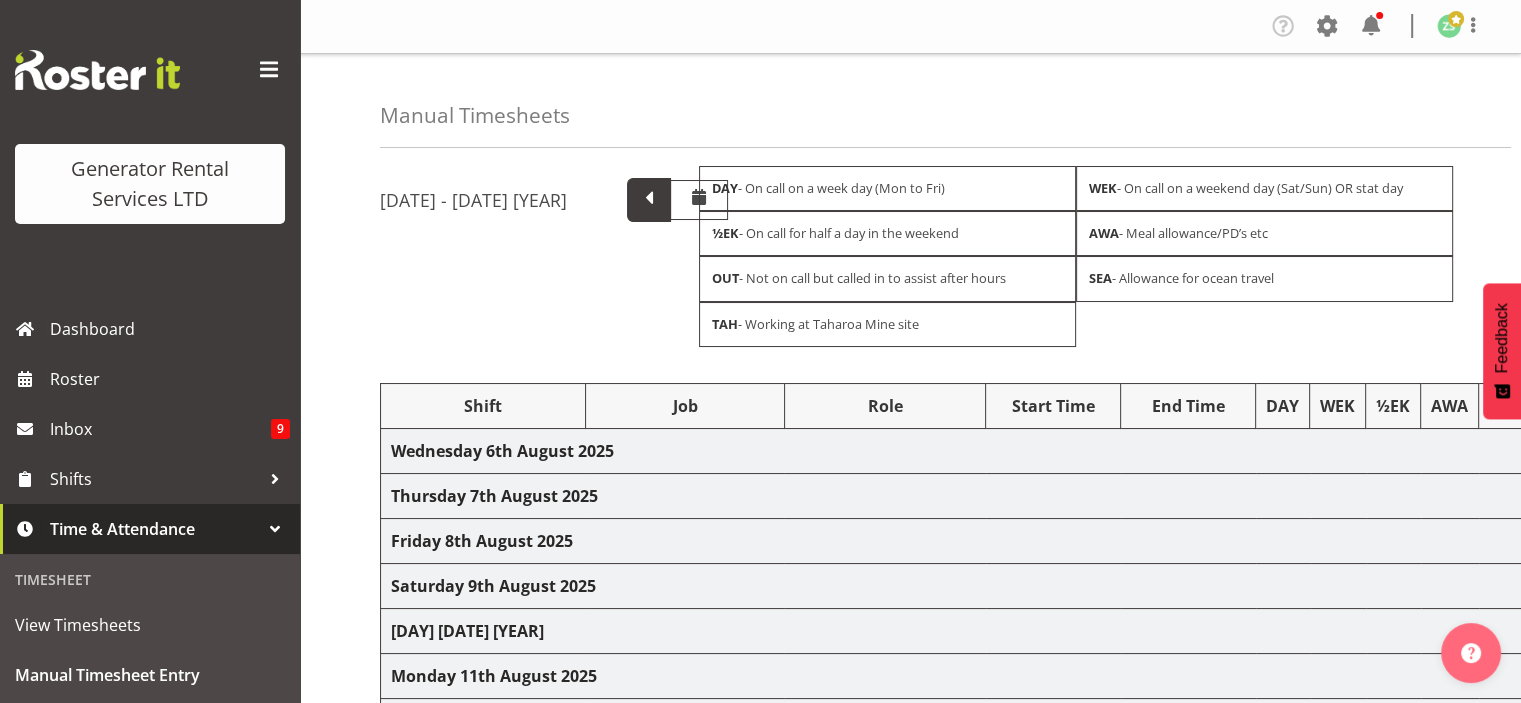 click on "[DATE] - [DATE] 2025 DAY - On call on a week day (Mon to Fri) WEK - On call on a weekend day (Sat/Sun) OR stat day ½EK - On call for half a day in the weekend AWA - Meal allowance/PD’s etc OUT - Not on call but called in to assist after hours SEA - Allowance for ocean travel TAH - Working at Taharoa Mine site" at bounding box center (910, 256) 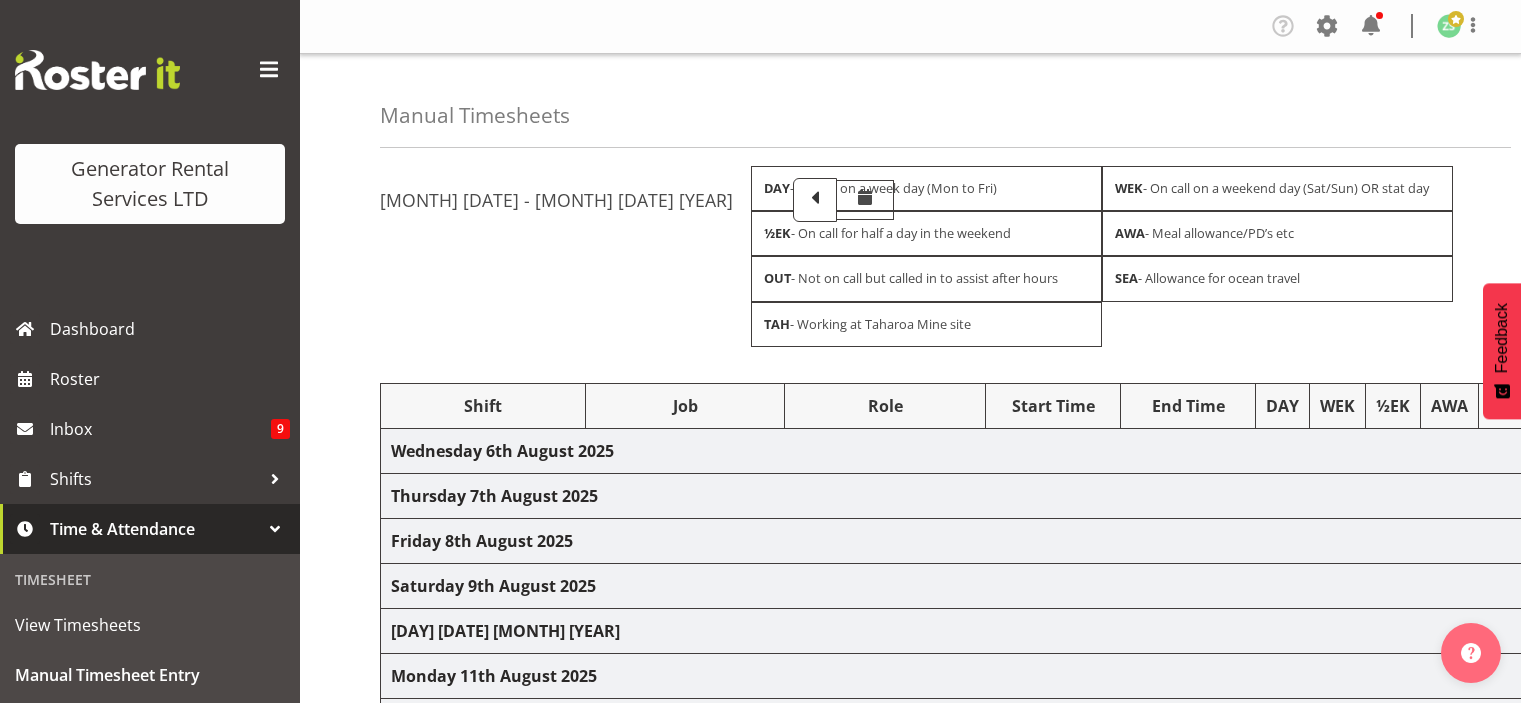 scroll, scrollTop: 0, scrollLeft: 0, axis: both 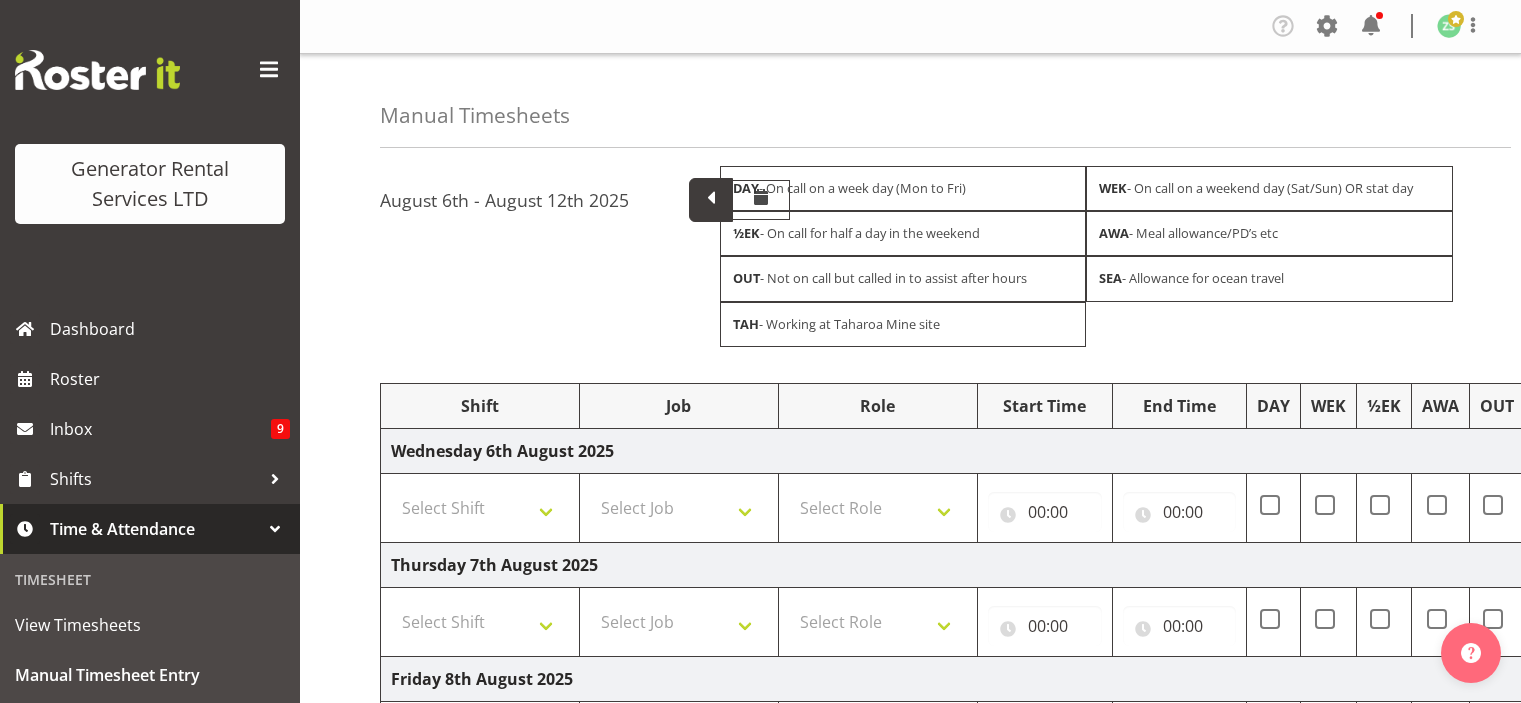 click at bounding box center (711, 198) 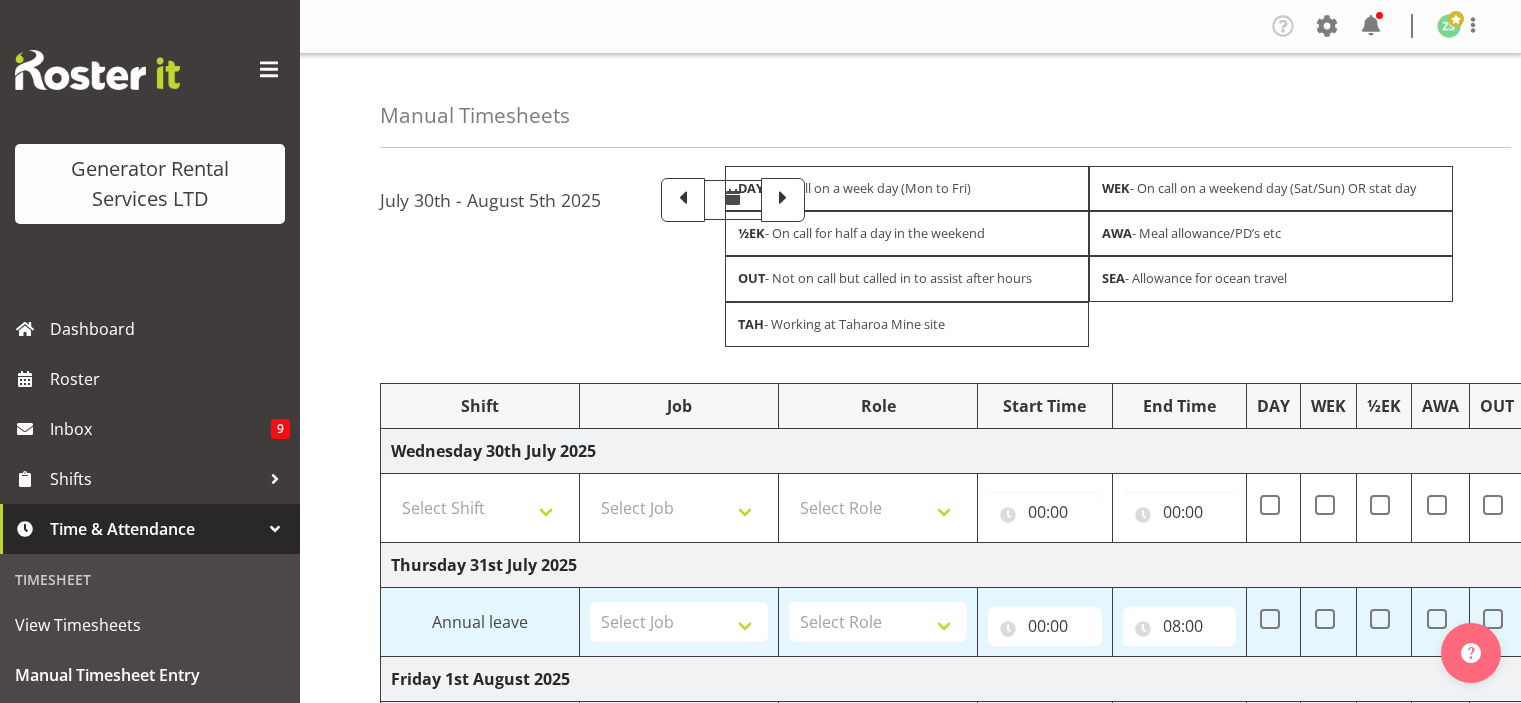 scroll, scrollTop: 0, scrollLeft: 0, axis: both 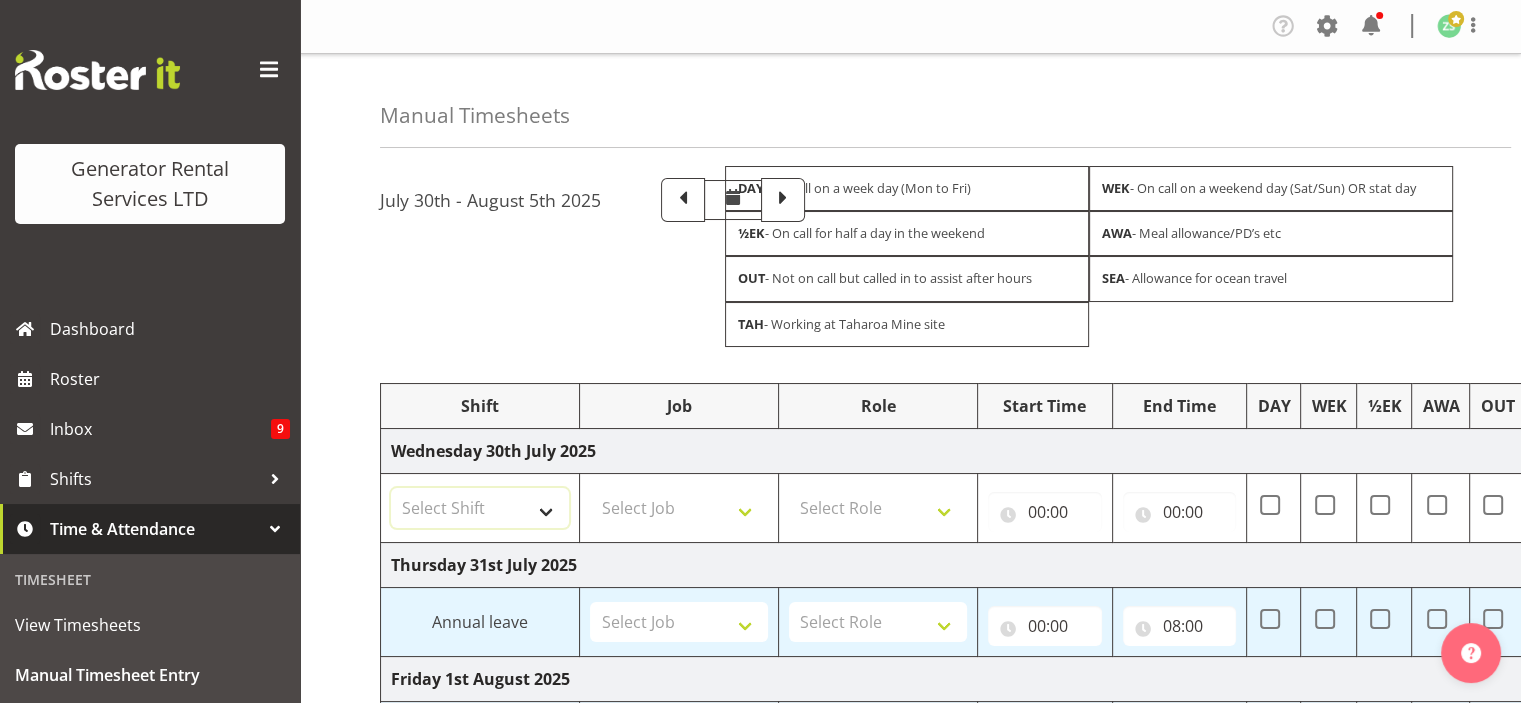 click on "Select Shift  #105 e cert #112 Delivery to V8 boneyard #1250-3 - Take load bank to Cummins Wiri and load up #1250-3 so Cummins can find leaks etc. Time TBC #1265 - Remove both VSD's and test and fit 16amp and light timer to make it Taharoa spec going back down on monday #1284 - Tear down rocker assembly and clean parts. #402 - Service , load test , remove second set of tails , wash/ tidy up   going out long term hire 2 months #510 - Repair Powerlocks #515 - Reset back to 415V / 50Hz #515 - requires converting to 60hz 1.1 GRS AKL RENTALS WORK 1.3 GRS TAHAROA WORK 1.30pm Finish - [FIRST] 1.5 GRS AKL ENGINEERING  WORK 1.6 GRS AKL CALL OUT WORK 1.7 GRS AKL STAND DOWN 10am Site visit in Hobsonville with [FIRST]. 1262 - 4 Hour Loadbank 1267 Alternator finish - Going back to taharoa 1288 - 4 Hour Load Test 12pm finish - [FIRST] 12pm finish - [FIRST] 12pm finish - [FIRST] 12pm start - [FIRST] (Court) 1405-121 Alternator re-installation 1pm Finish - [FIRST] 2.1 GRS TGA RENTALS WORK 2.1 GRS TGA RENTALS WORK 2.30pm finish Bisbane" at bounding box center (480, 508) 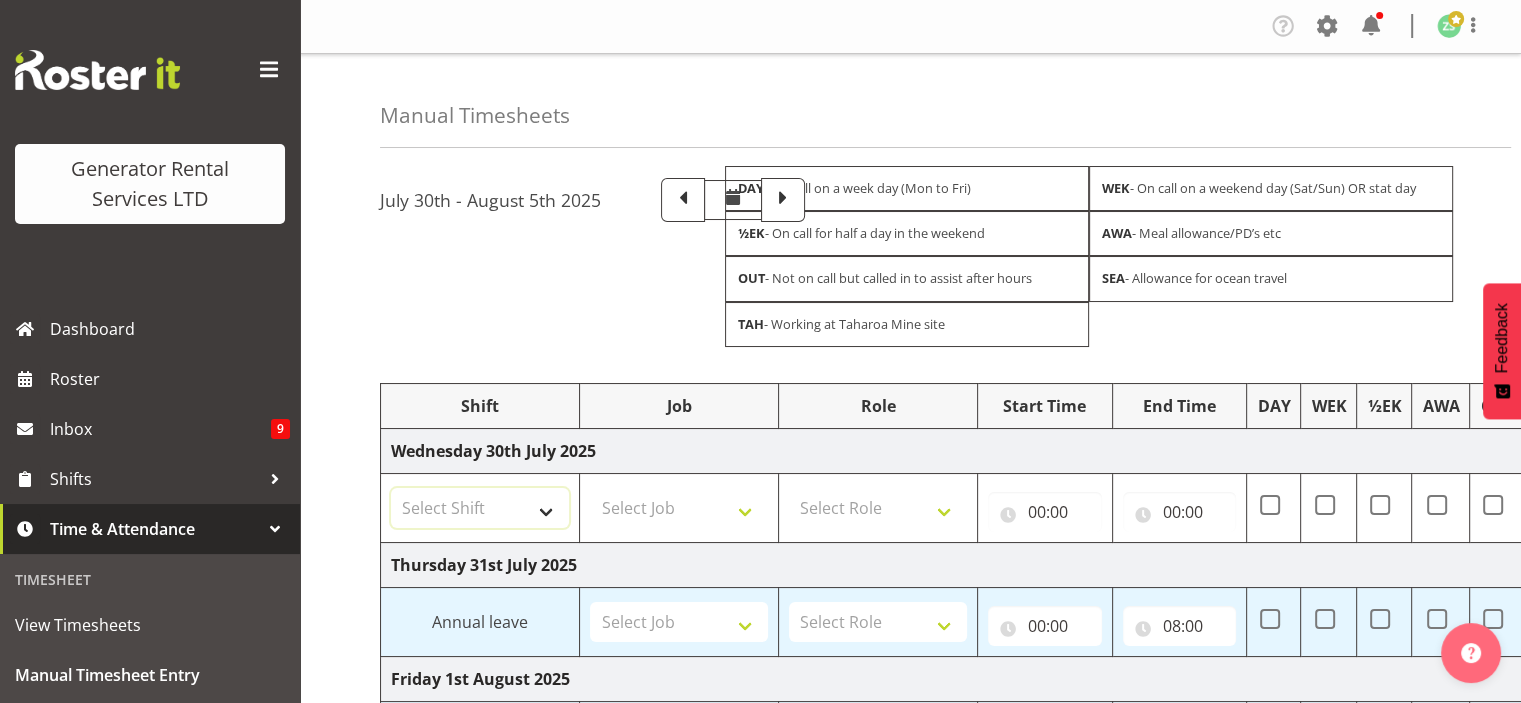 select on "6063" 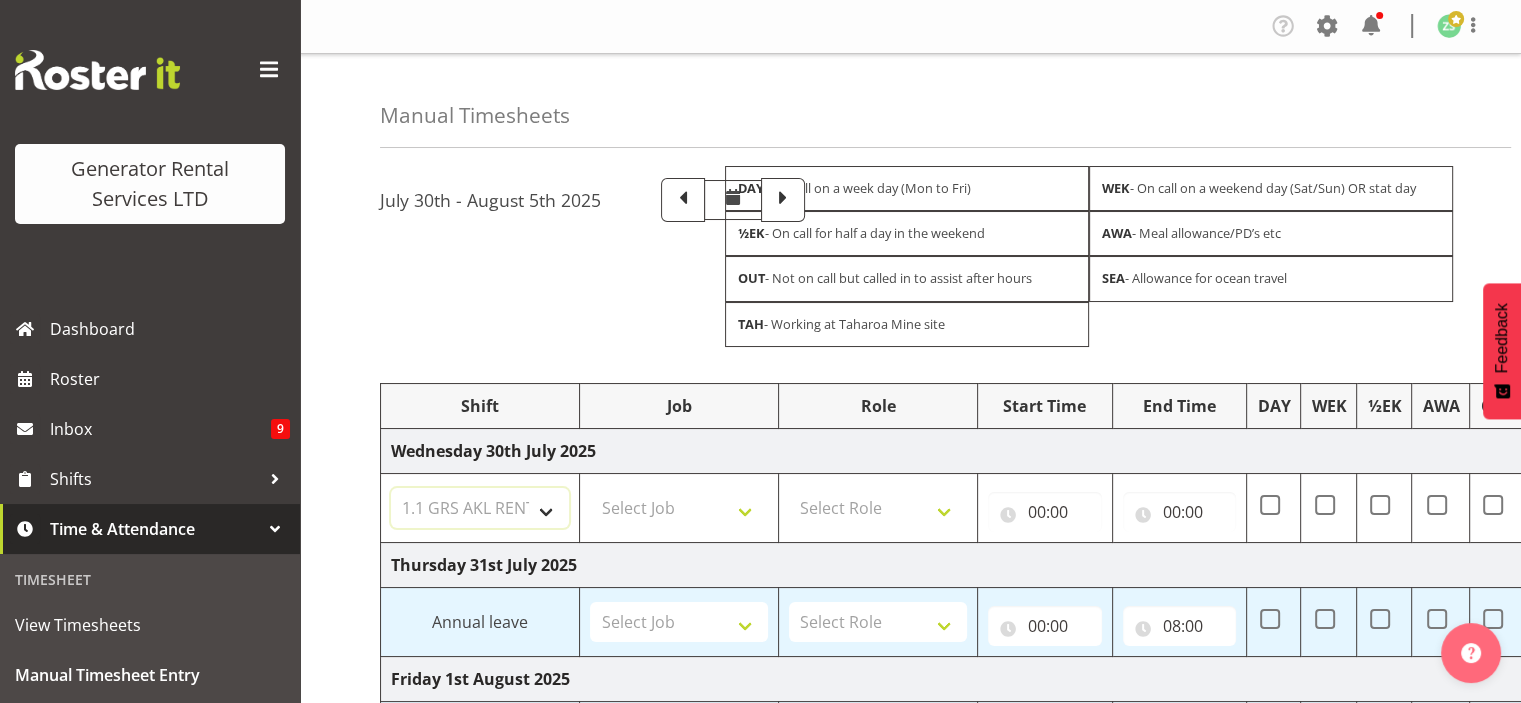 click on "Select Shift  #105 e cert #112 Delivery to V8 boneyard #1250-3 - Take load bank to Cummins Wiri and load up #1250-3 so Cummins can find leaks etc. Time TBC #1265 - Remove both VSD's and test and fit 16amp and light timer to make it Taharoa spec going back down on monday #1284 - Tear down rocker assembly and clean parts. #402 - Service , load test , remove second set of tails , wash/ tidy up   going out long term hire 2 months #510 - Repair Powerlocks #515 - Reset back to 415V / 50Hz #515 - requires converting to 60hz 1.1 GRS AKL RENTALS WORK 1.3 GRS TAHAROA WORK 1.30pm Finish - [FIRST] 1.5 GRS AKL ENGINEERING  WORK 1.6 GRS AKL CALL OUT WORK 1.7 GRS AKL STAND DOWN 10am Site visit in Hobsonville with [FIRST]. 1262 - 4 Hour Loadbank 1267 Alternator finish - Going back to taharoa 1288 - 4 Hour Load Test 12pm finish - [FIRST] 12pm finish - [FIRST] 12pm finish - [FIRST] 12pm start - [FIRST] (Court) 1405-121 Alternator re-installation 1pm Finish - [FIRST] 2.1 GRS TGA RENTALS WORK 2.1 GRS TGA RENTALS WORK 2.30pm finish Bisbane" at bounding box center [480, 508] 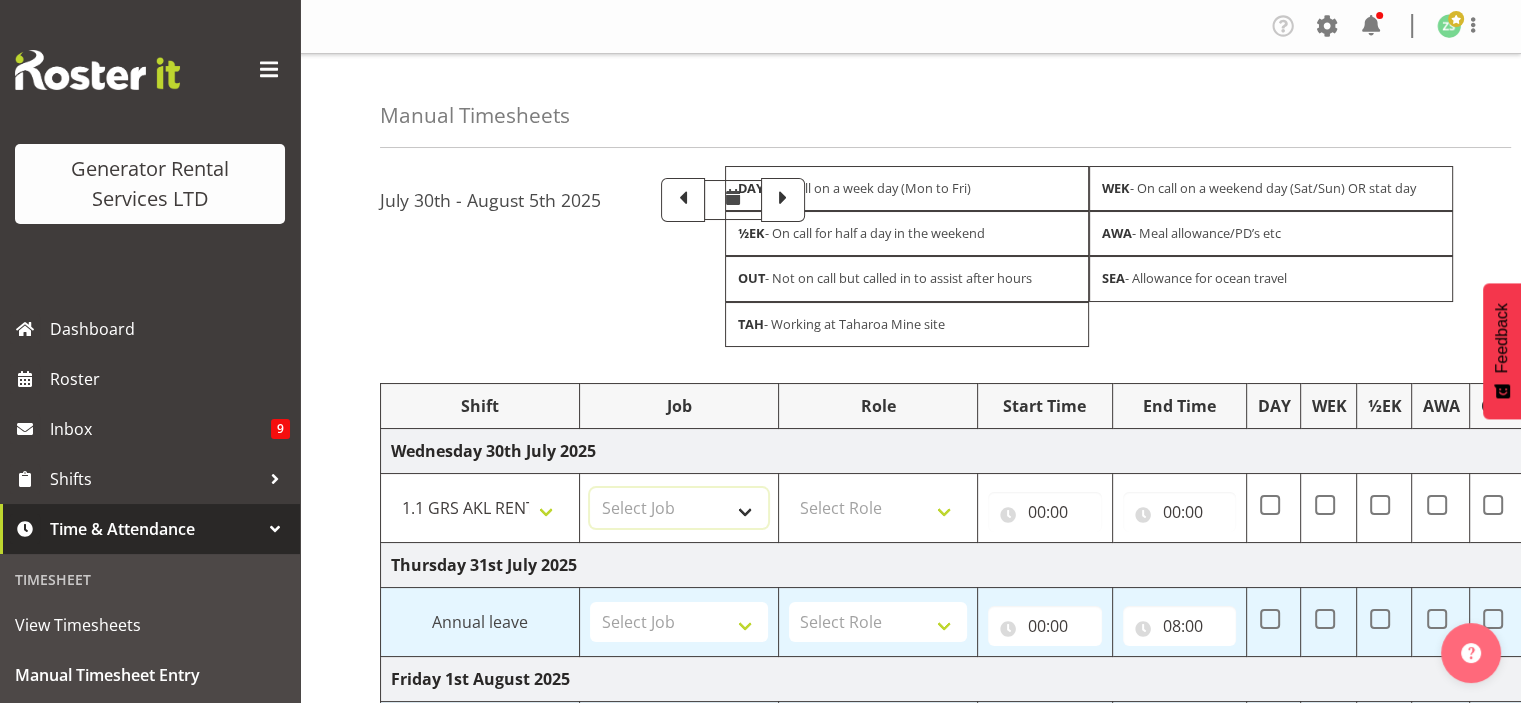 click on "Select Job  1.1 GRS AKL RENTALS 1.1 GRS AKL RENTALS AC 1.1 GRS AKL RENTALS CT 1.1 GRS AKL RENTALS DW 1.1 GRS AKL RENTALS HM 1.1 GRS AKL RENTALS KP 1.1 GRS AKL RENTALS SP 1.1 GRS AKL RENTALS ZS 1.1 GRS AKL RENTALS ZT 1.2 GRS AKL SALES WORK 1.3 GRS TAHAROA WORK 1.4 GRS AKL ADMIN WORK 1.5 GRS AKL ENGINEERING WORK 1.6 GRS CALL OUT WORK 1.7 AKL STAND DOWN 2.1 GRS TGA RENTALS WORK 2.2 GRS TGA SALES WORK 2.3 GRS TGA ADMIN WORK 3.1 GRS NPE RENTALS WORK 3.2 GRS NPE SALES WORK KIWI RAIL Solomon Island Servicing tbc" at bounding box center (679, 508) 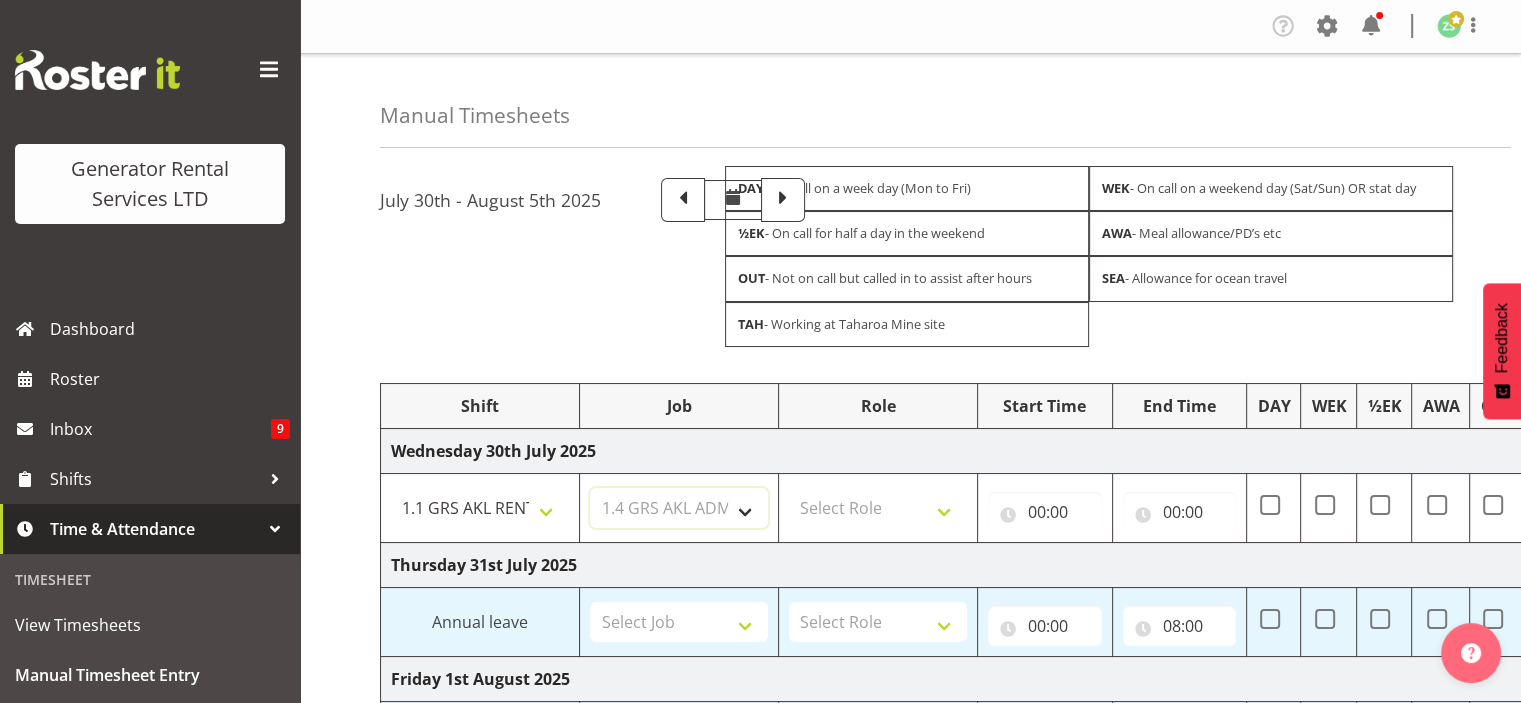 click on "Select Job  1.1 GRS AKL RENTALS 1.1 GRS AKL RENTALS AC 1.1 GRS AKL RENTALS CT 1.1 GRS AKL RENTALS DW 1.1 GRS AKL RENTALS HM 1.1 GRS AKL RENTALS KP 1.1 GRS AKL RENTALS SP 1.1 GRS AKL RENTALS ZS 1.1 GRS AKL RENTALS ZT 1.2 GRS AKL SALES WORK 1.3 GRS TAHAROA WORK 1.4 GRS AKL ADMIN WORK 1.5 GRS AKL ENGINEERING WORK 1.6 GRS CALL OUT WORK 1.7 AKL STAND DOWN 2.1 GRS TGA RENTALS WORK 2.2 GRS TGA SALES WORK 2.3 GRS TGA ADMIN WORK 3.1 GRS NPE RENTALS WORK 3.2 GRS NPE SALES WORK KIWI RAIL Solomon Island Servicing tbc" at bounding box center (679, 508) 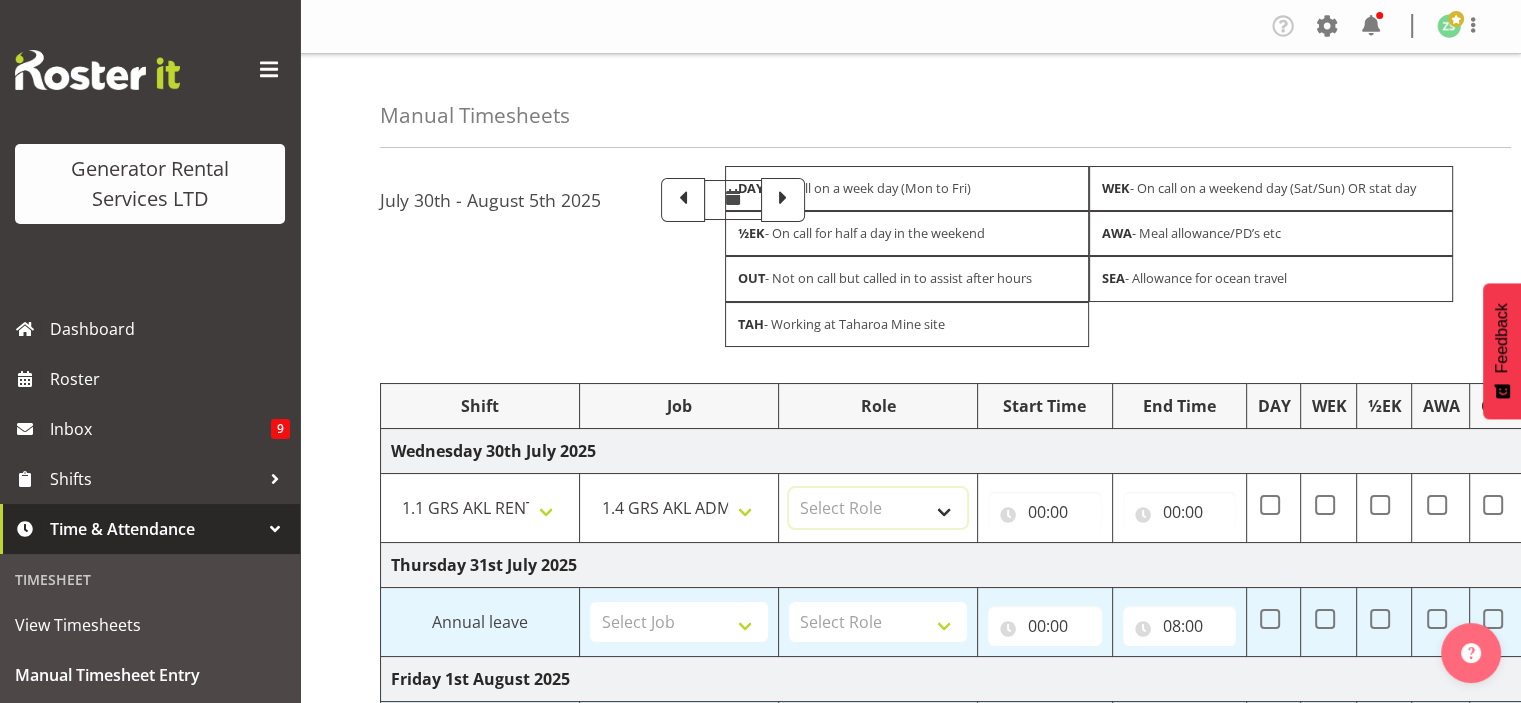 click on "Select Role Operations Manager" at bounding box center (878, 508) 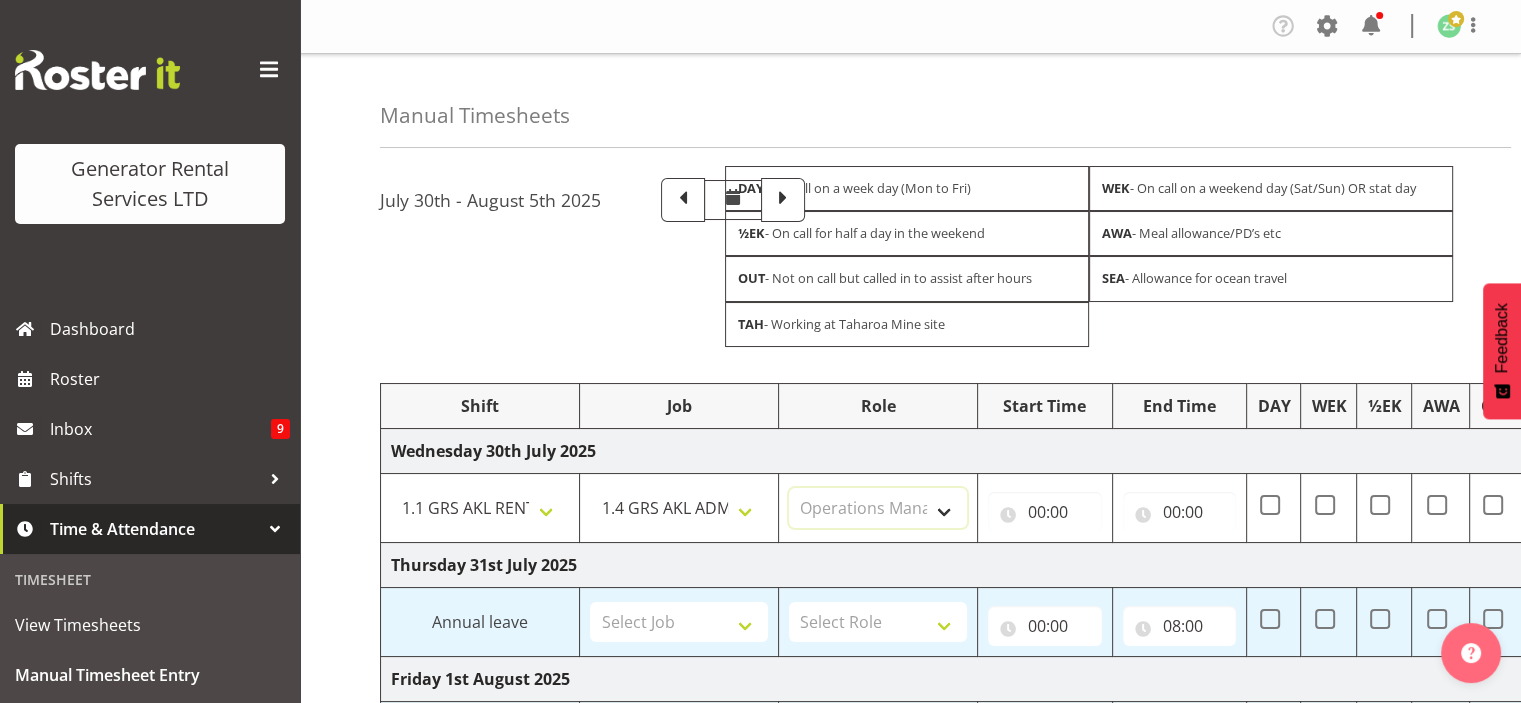 click on "Select Role Operations Manager" at bounding box center (878, 508) 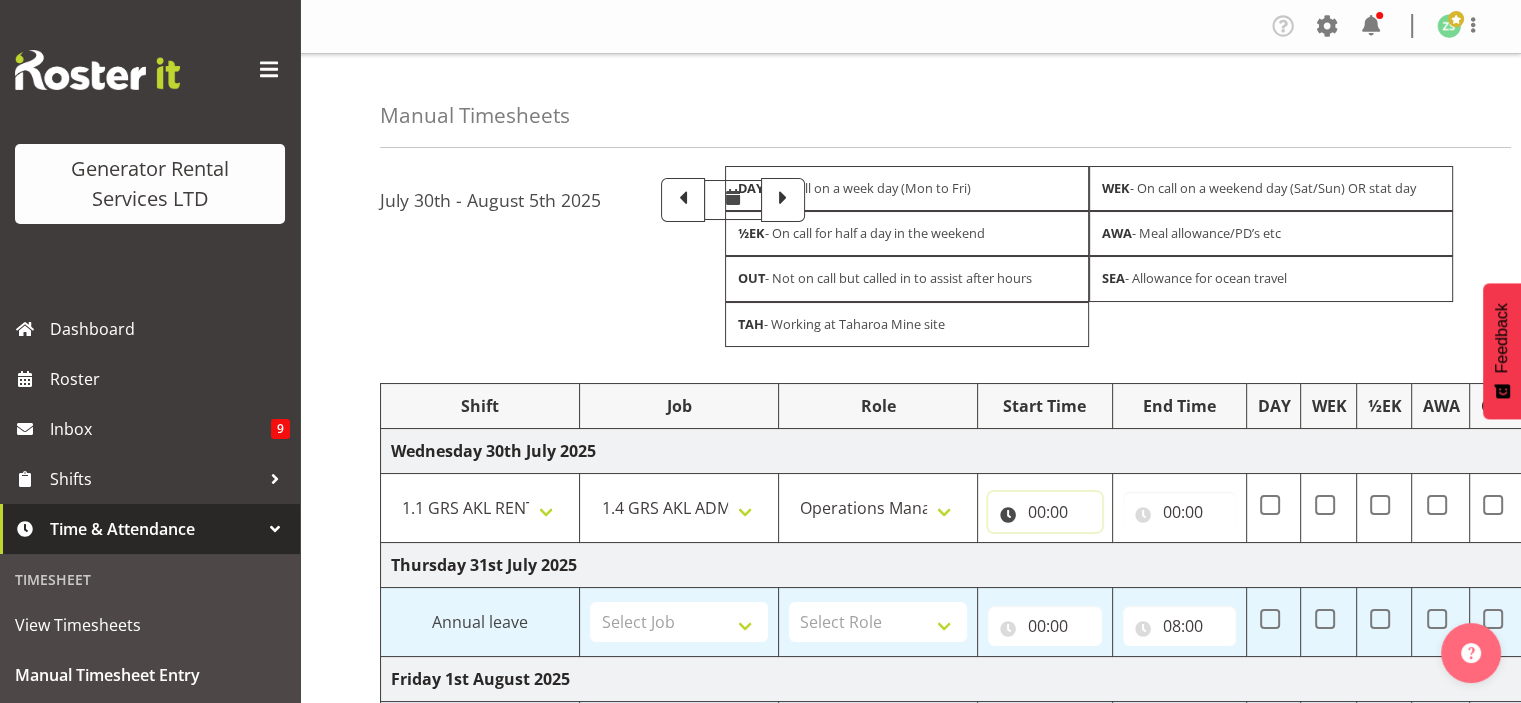 click on "00:00" at bounding box center (1045, 512) 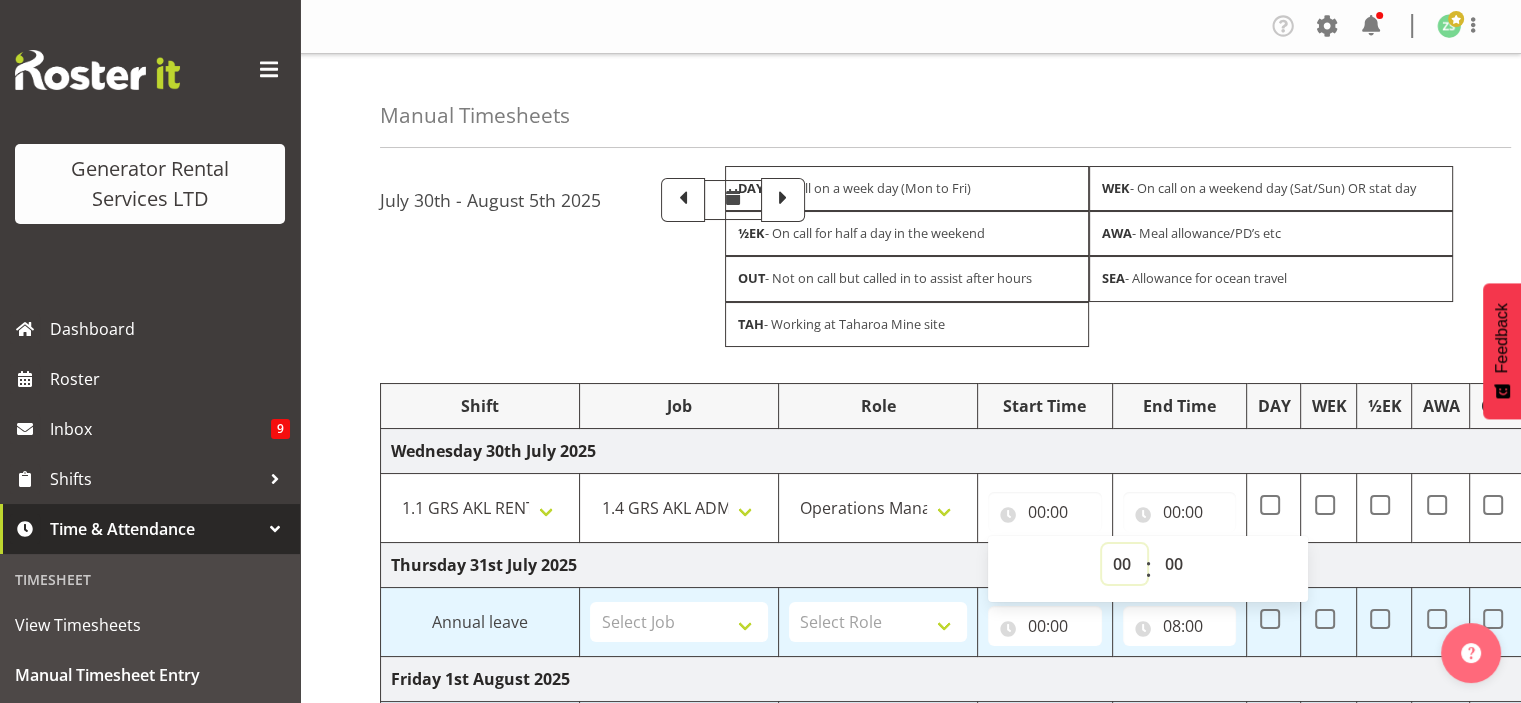 click on "00   01   02   03   04   05   06   07   08   09   10   11   12   13   14   15   16   17   18   19   20   21   22   23" at bounding box center (1124, 564) 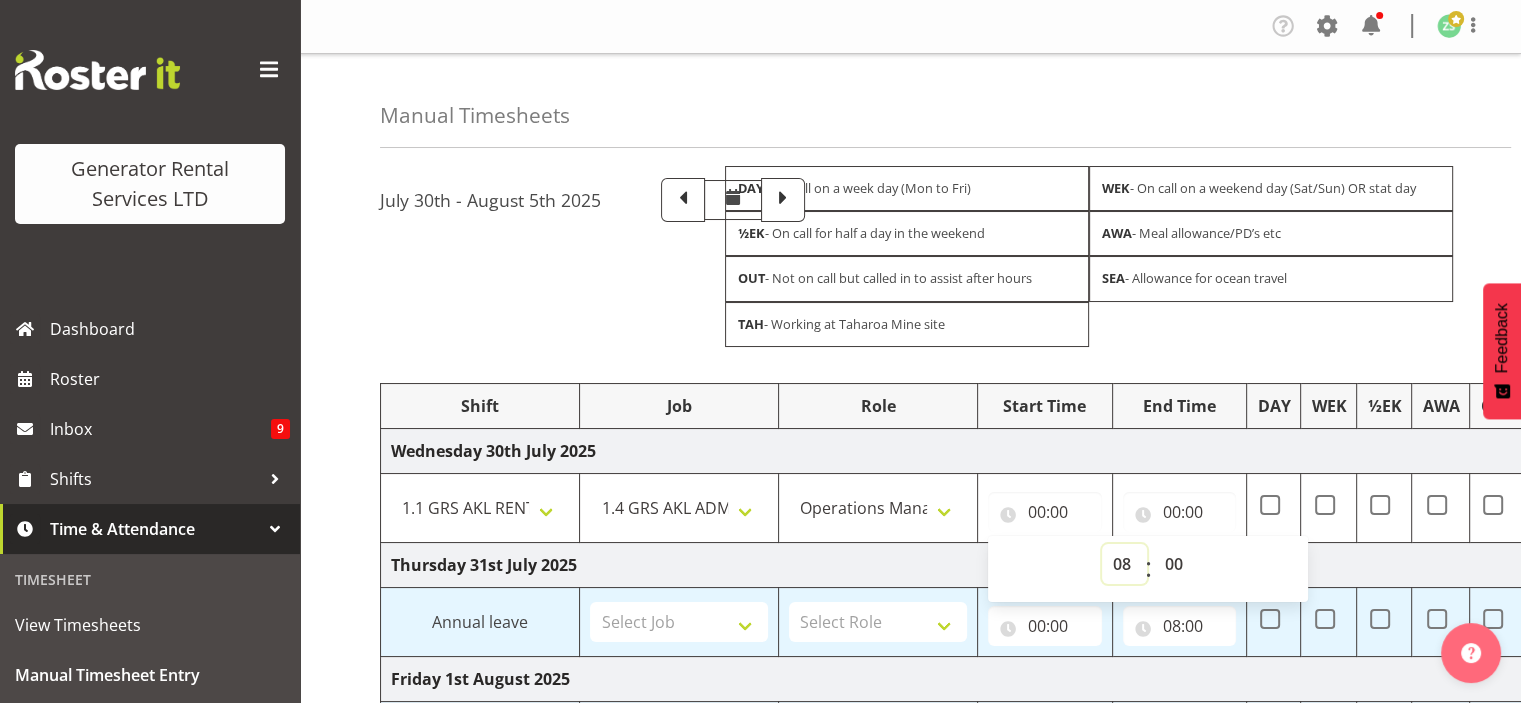 click on "00   01   02   03   04   05   06   07   08   09   10   11   12   13   14   15   16   17   18   19   20   21   22   23" at bounding box center [1124, 564] 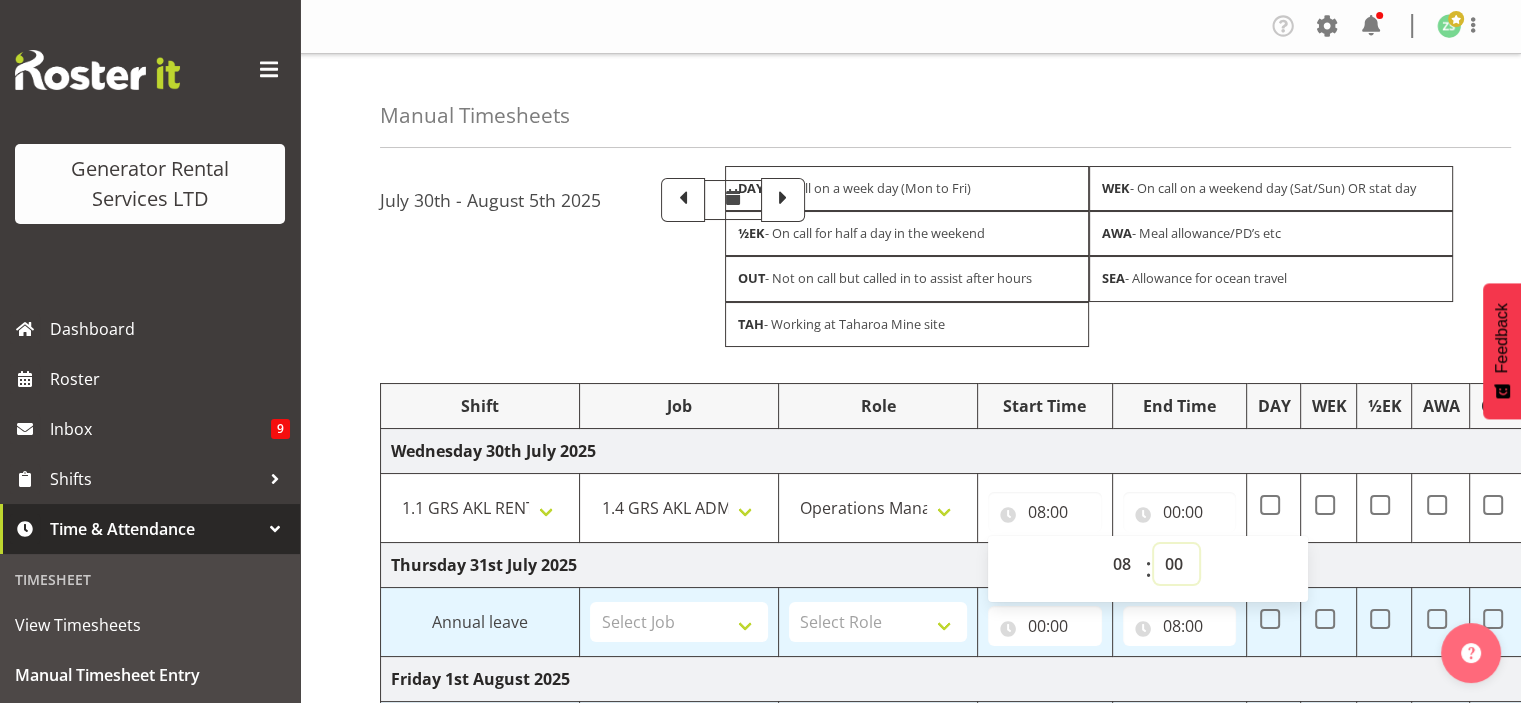click on "00   01   02   03   04   05   06   07   08   09   10   11   12   13   14   15   16   17   18   19   20   21   22   23   24   25   26   27   28   29   30   31   32   33   34   35   36   37   38   39   40   41   42   43   44   45   46   47   48   49   50   51   52   53   54   55   56   57   58   59" at bounding box center [1176, 564] 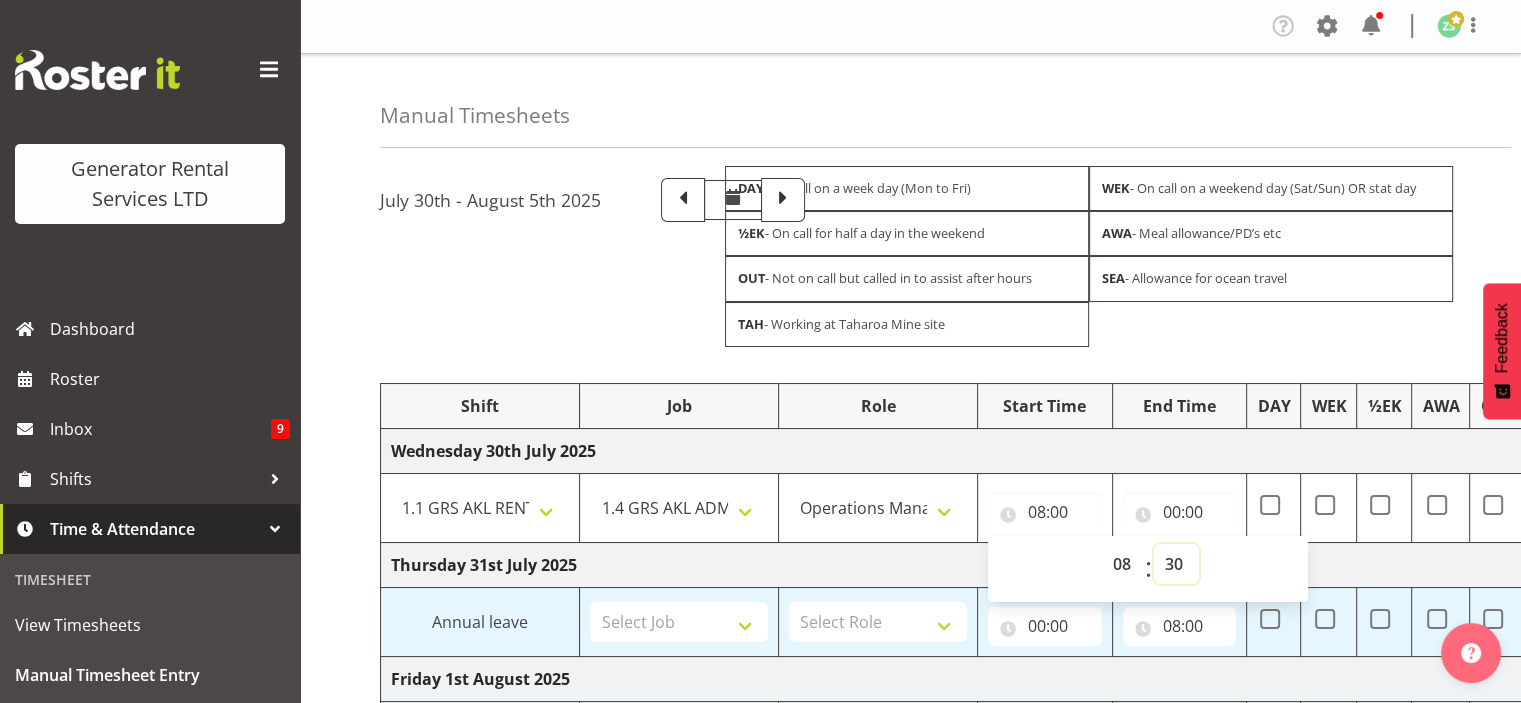 click on "00   01   02   03   04   05   06   07   08   09   10   11   12   13   14   15   16   17   18   19   20   21   22   23   24   25   26   27   28   29   30   31   32   33   34   35   36   37   38   39   40   41   42   43   44   45   46   47   48   49   50   51   52   53   54   55   56   57   58   59" at bounding box center [1176, 564] 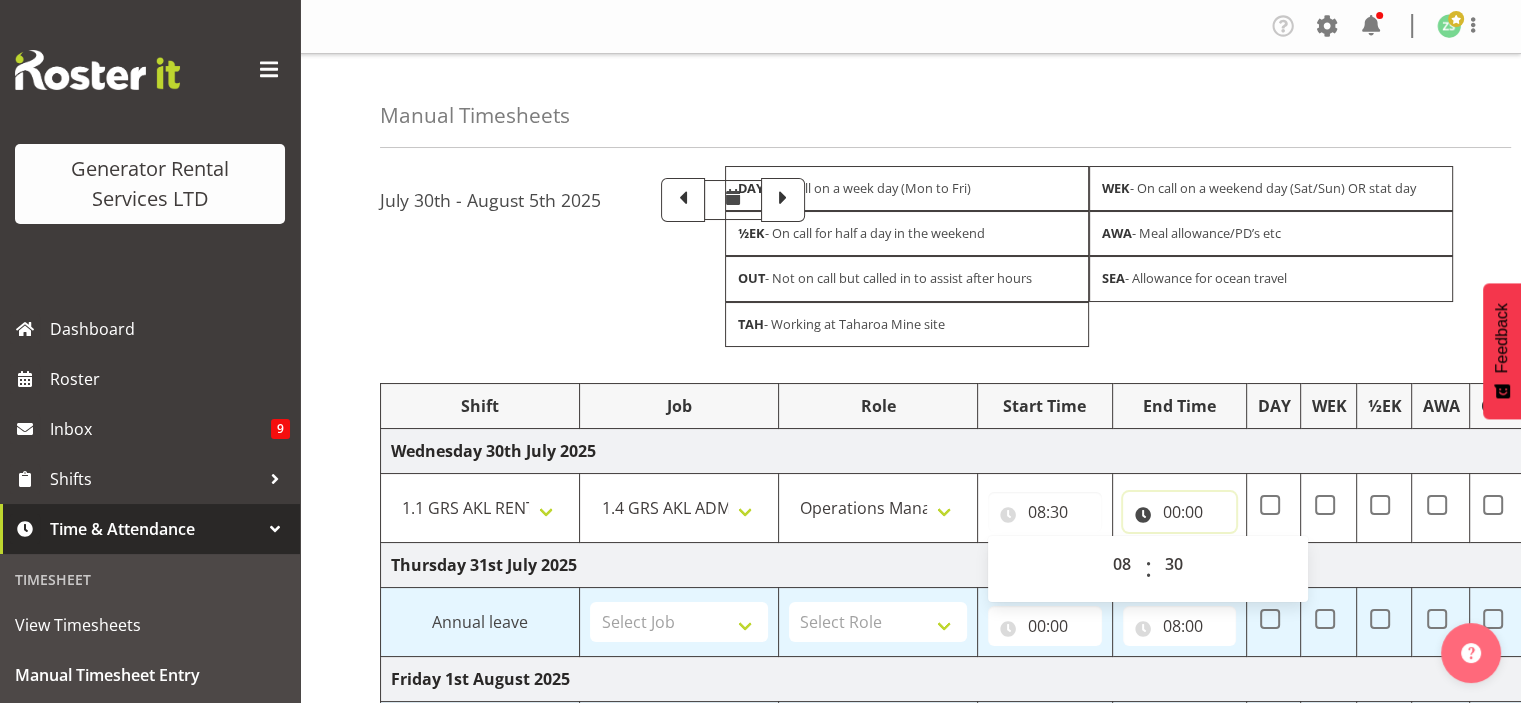 click on "00:00" at bounding box center [1180, 512] 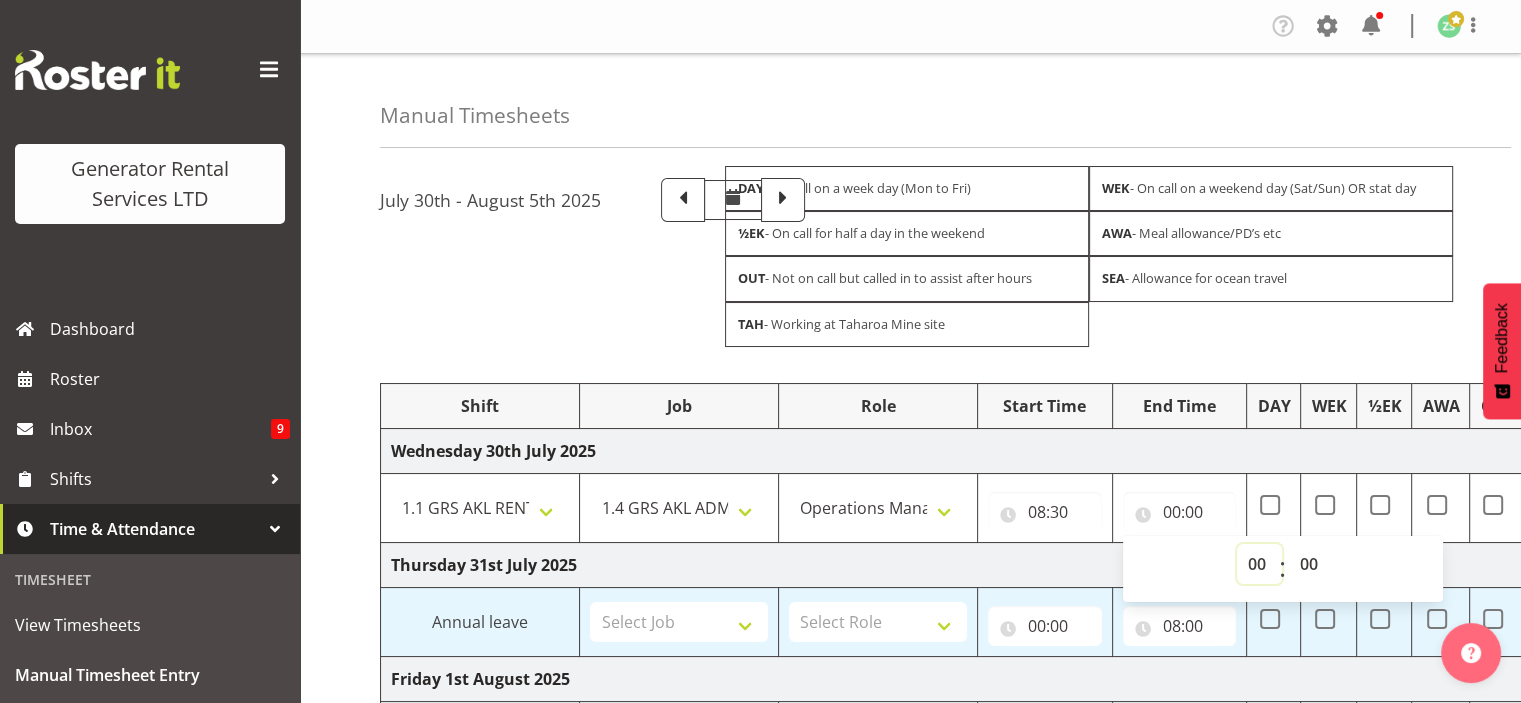 click on "00   01   02   03   04   05   06   07   08   09   10   11   12   13   14   15   16   17   18   19   20   21   22   23" at bounding box center [1259, 564] 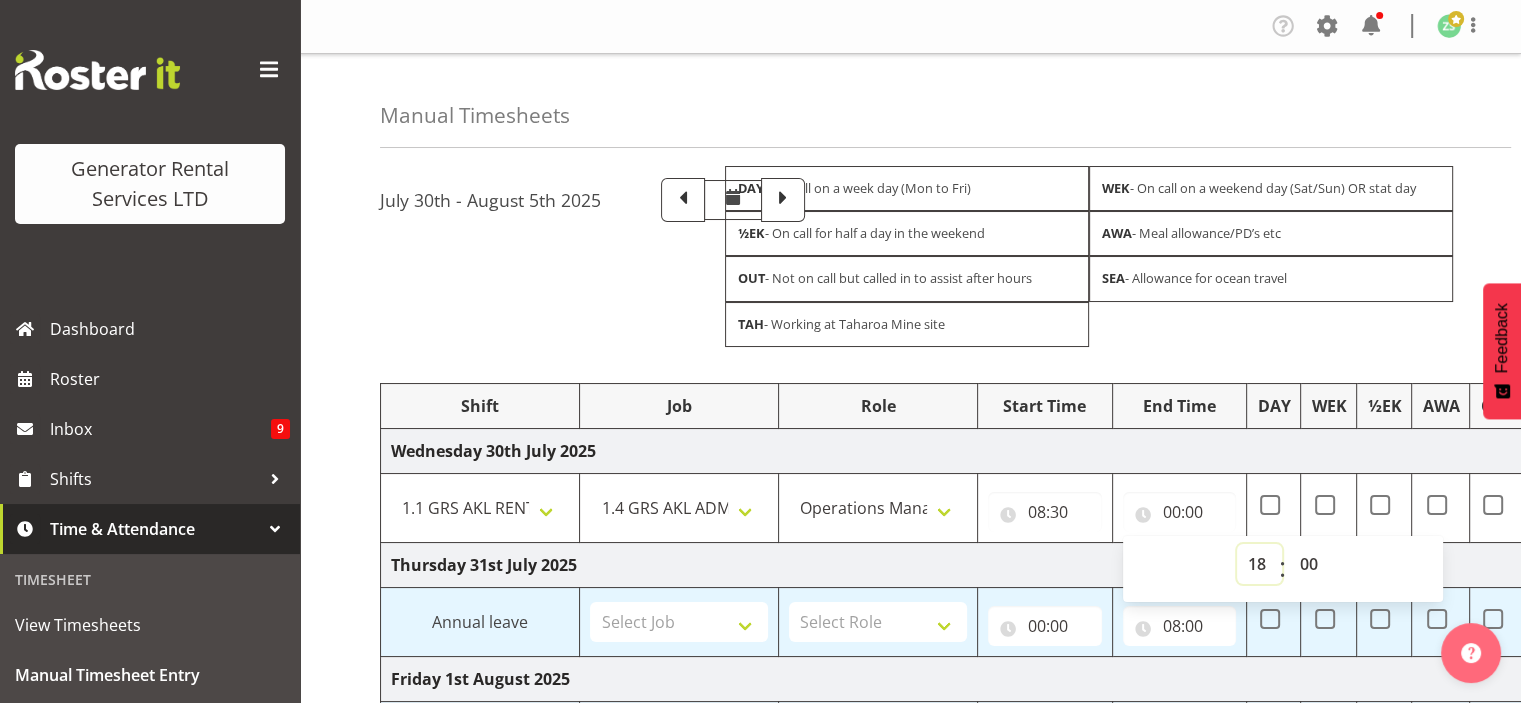 click on "00   01   02   03   04   05   06   07   08   09   10   11   12   13   14   15   16   17   18   19   20   21   22   23" at bounding box center [1259, 564] 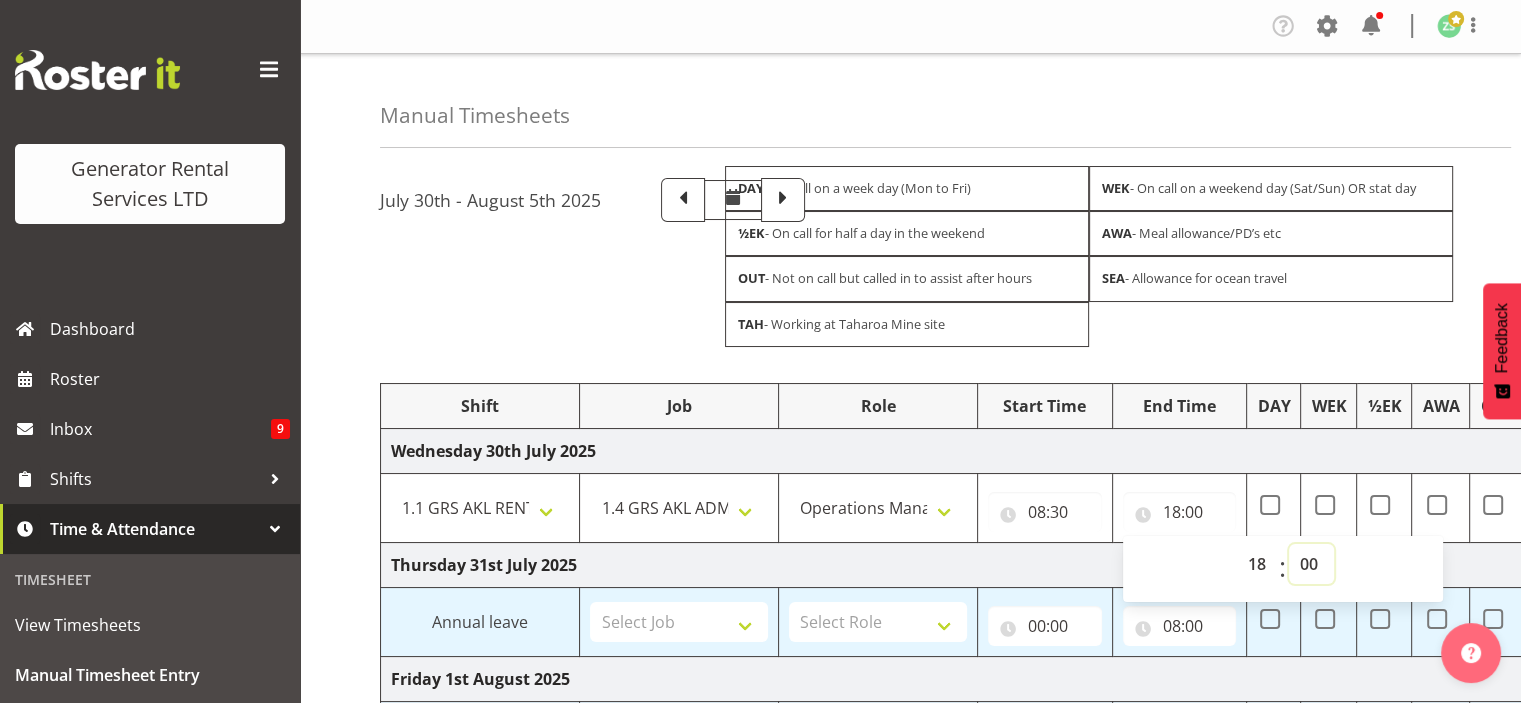 click on "00   01   02   03   04   05   06   07   08   09   10   11   12   13   14   15   16   17   18   19   20   21   22   23   24   25   26   27   28   29   30   31   32   33   34   35   36   37   38   39   40   41   42   43   44   45   46   47   48   49   50   51   52   53   54   55   56   57   58   59" at bounding box center (1311, 564) 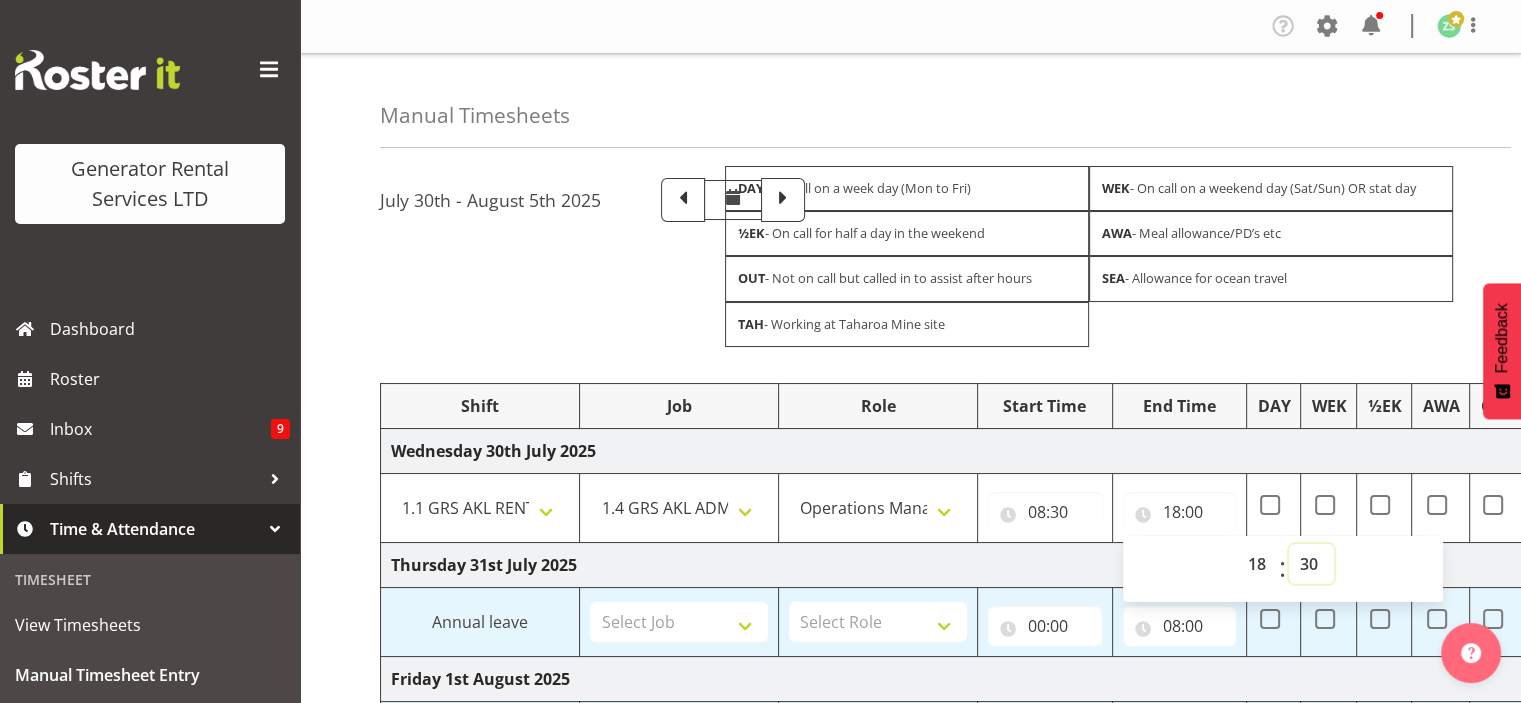 click on "00   01   02   03   04   05   06   07   08   09   10   11   12   13   14   15   16   17   18   19   20   21   22   23   24   25   26   27   28   29   30   31   32   33   34   35   36   37   38   39   40   41   42   43   44   45   46   47   48   49   50   51   52   53   54   55   56   57   58   59" at bounding box center [1311, 564] 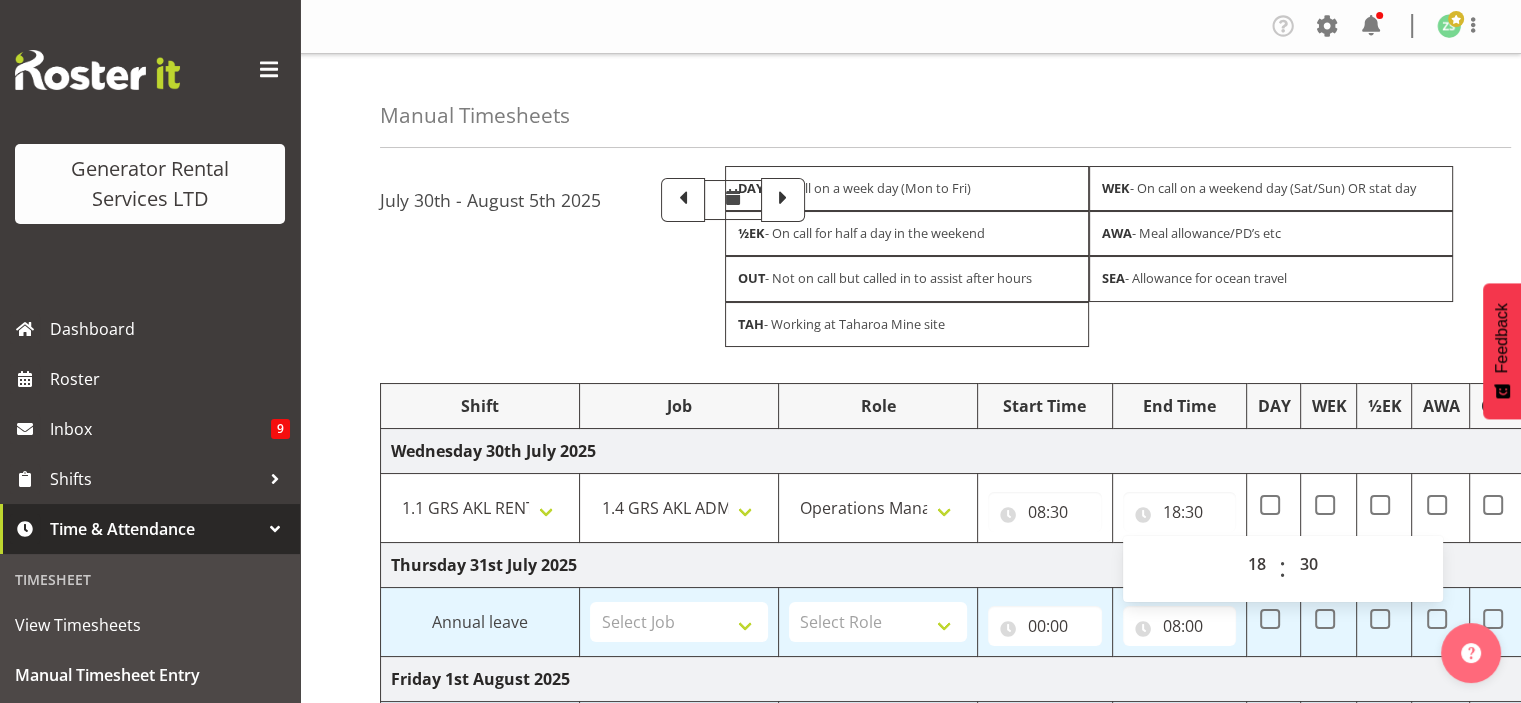 click on "Thursday 31st July 2025" at bounding box center [1060, 564] 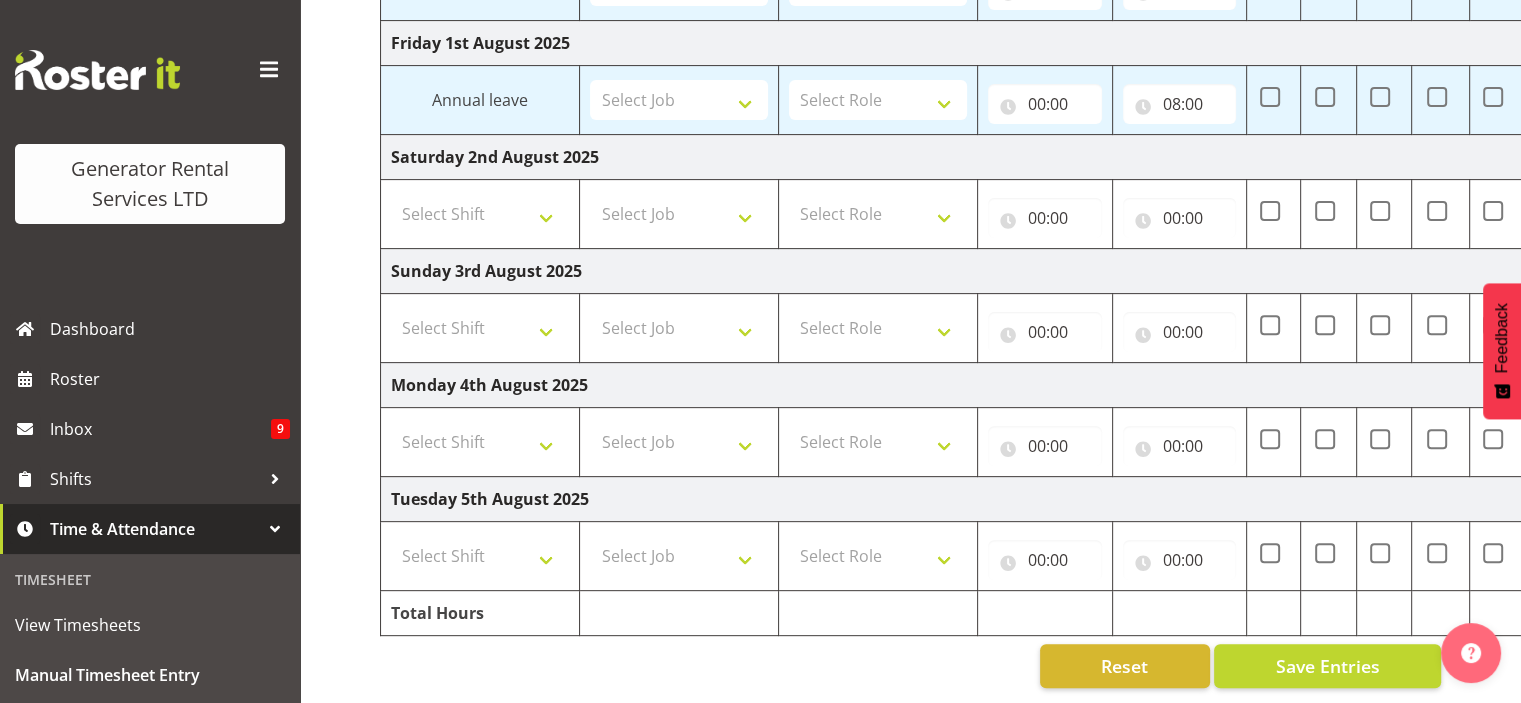 scroll, scrollTop: 645, scrollLeft: 0, axis: vertical 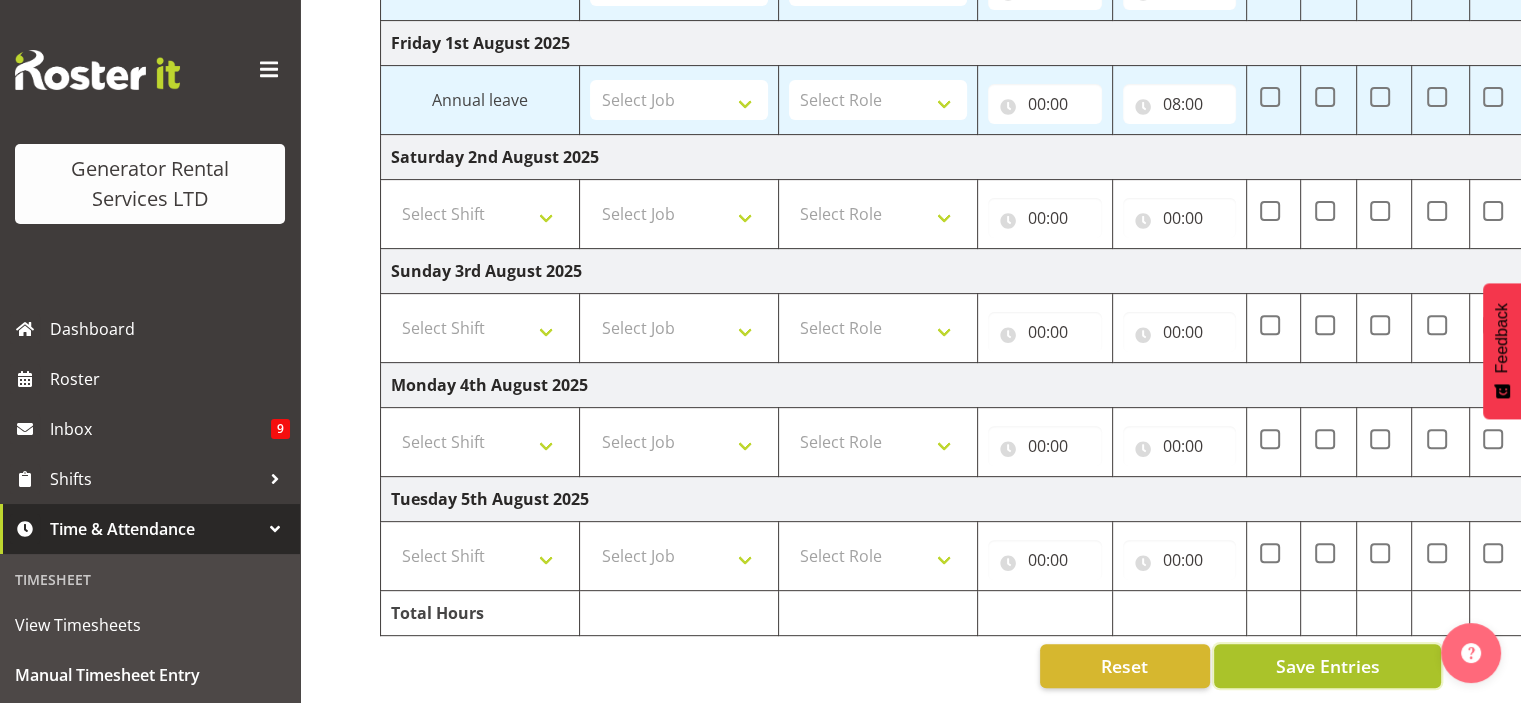 click on "Save
Entries" at bounding box center [1327, 666] 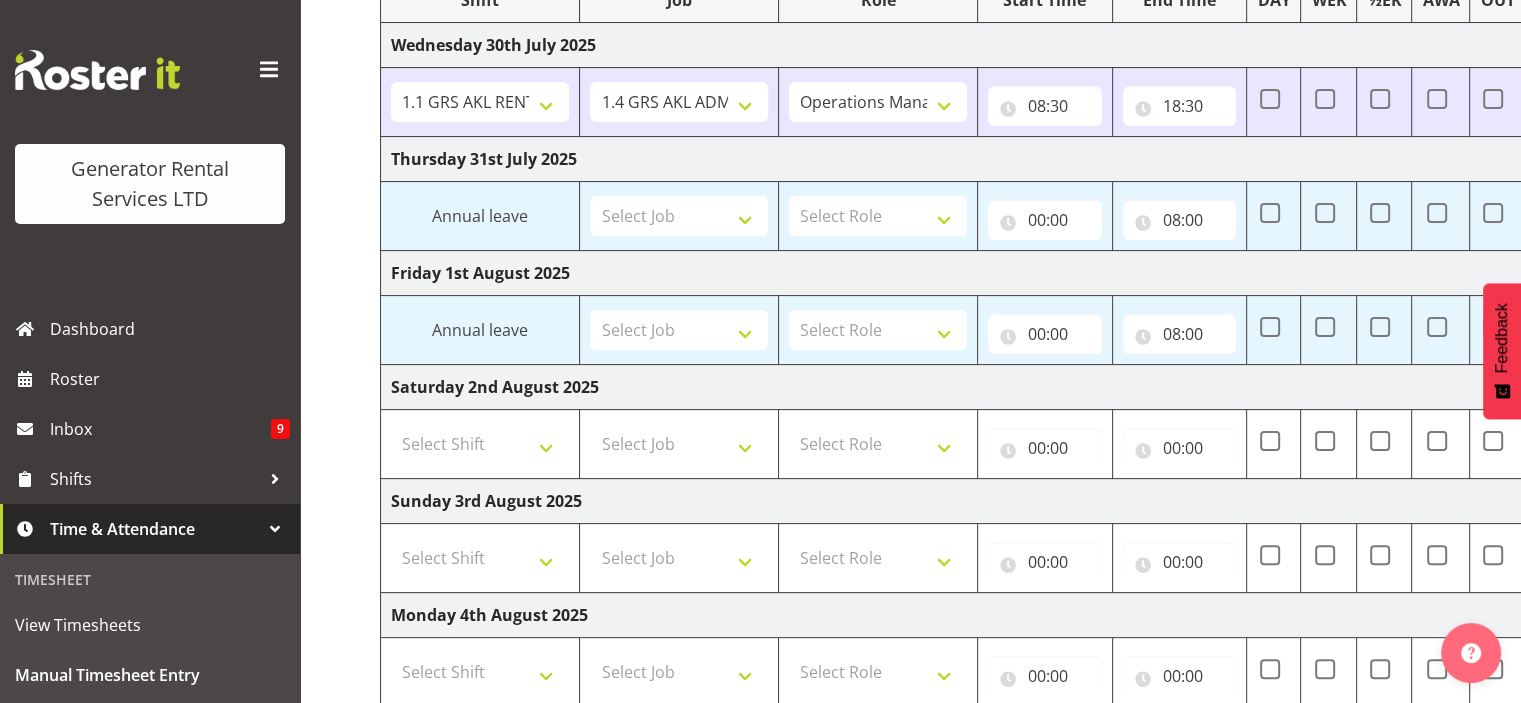 scroll, scrollTop: 405, scrollLeft: 0, axis: vertical 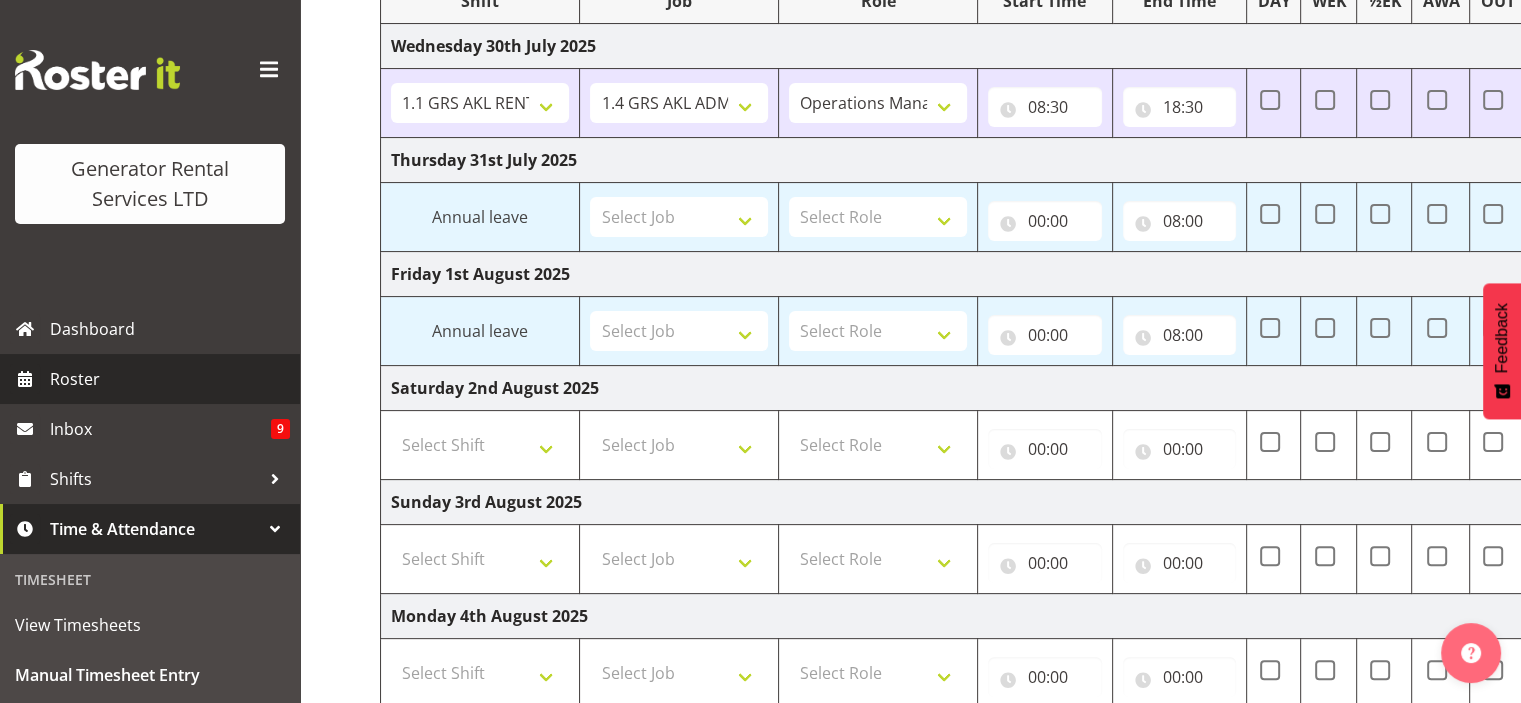 click on "Roster" at bounding box center [170, 379] 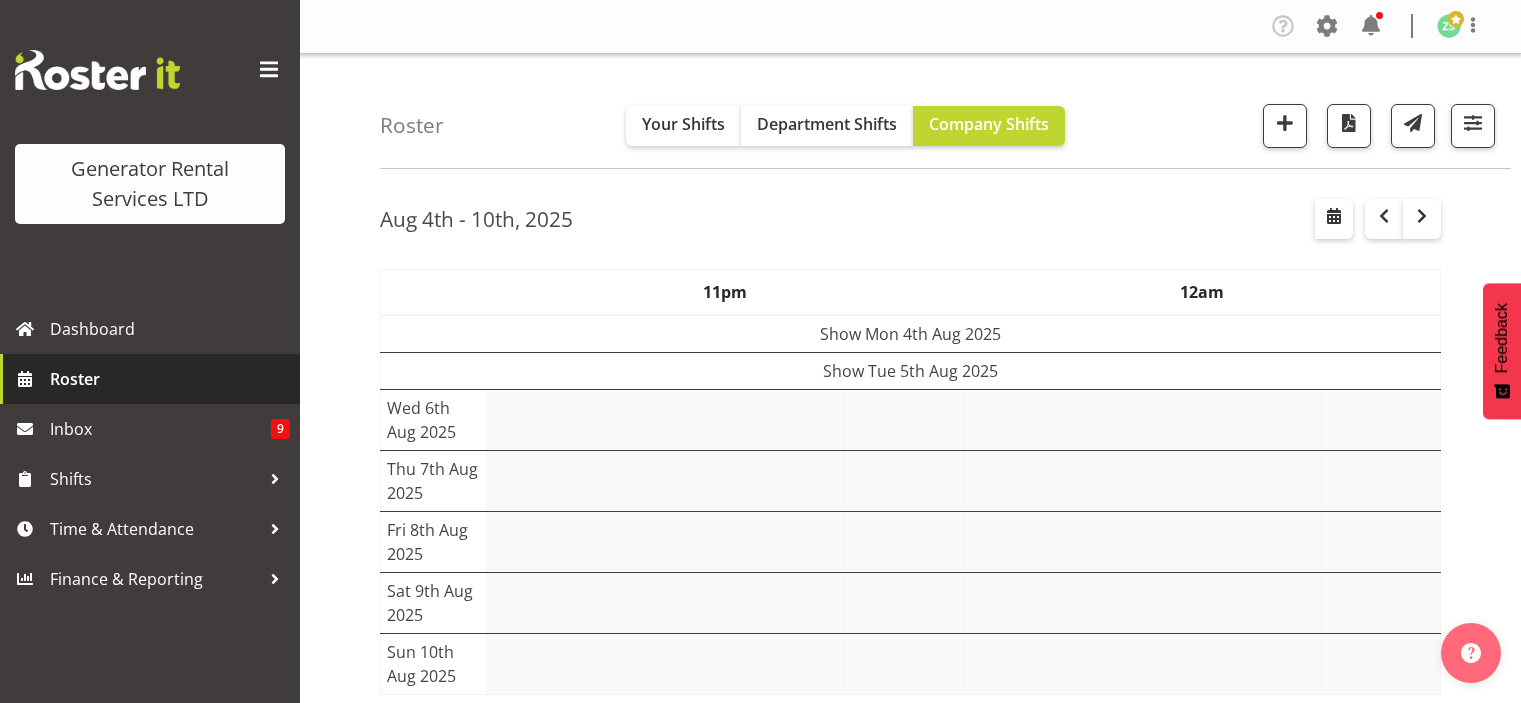 scroll, scrollTop: 0, scrollLeft: 0, axis: both 